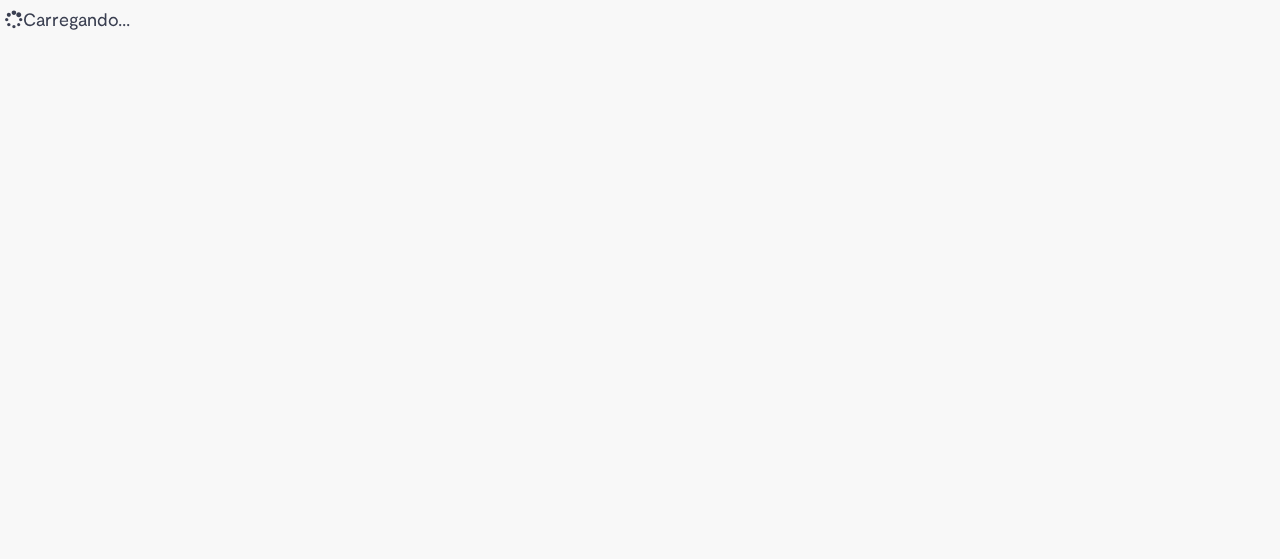 scroll, scrollTop: 0, scrollLeft: 0, axis: both 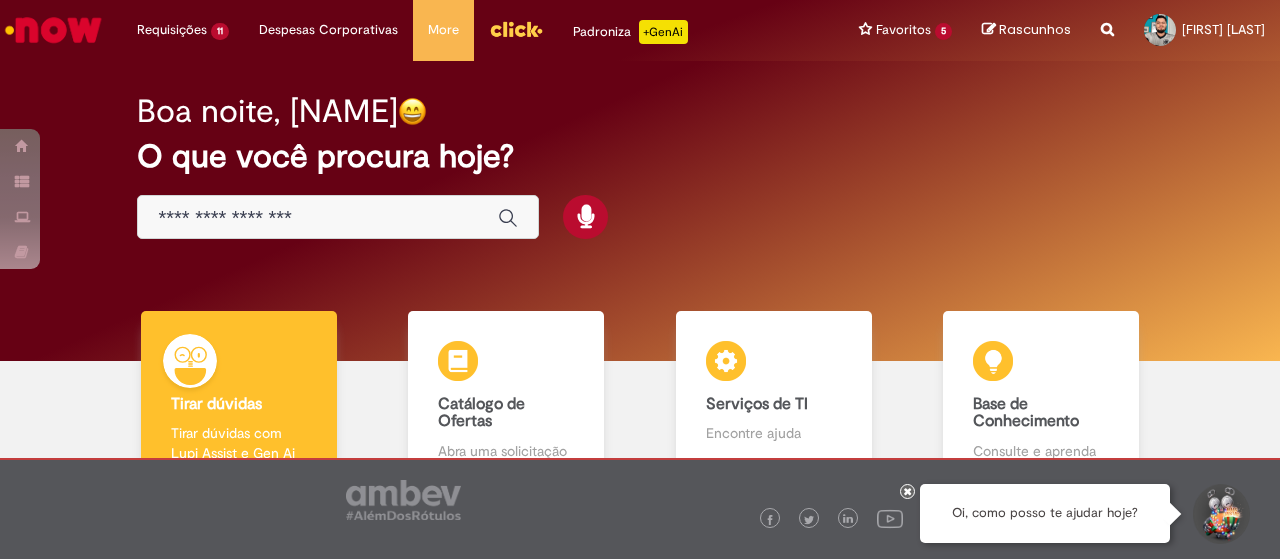 click on "Boa noite, [NAME]
O que você procura hoje?" at bounding box center (640, 211) 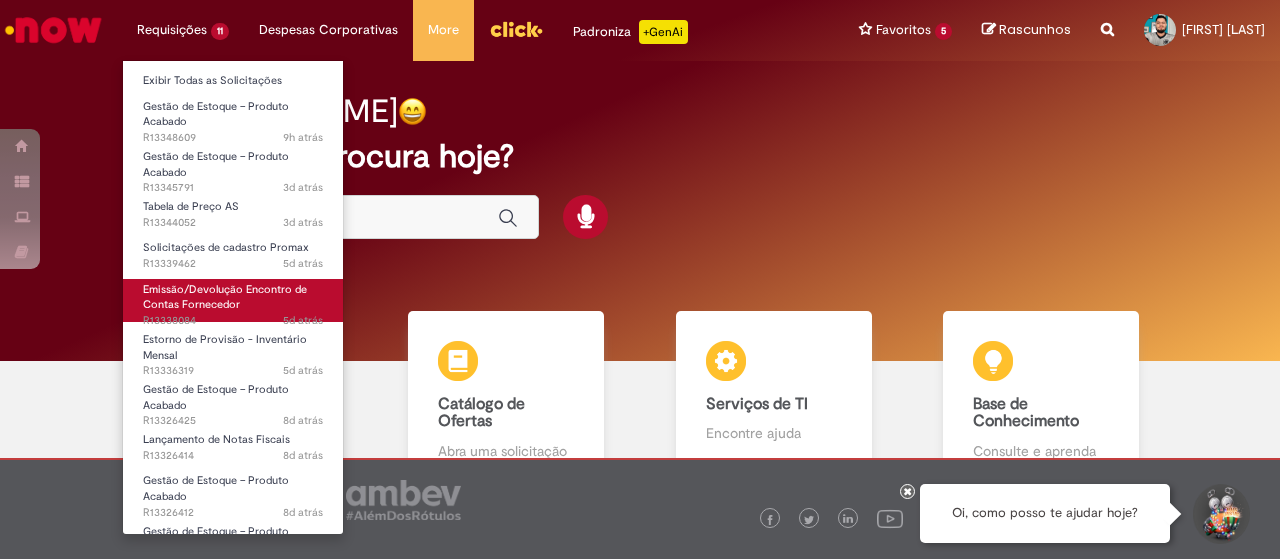 click on "Emissão/Devolução Encontro de Contas Fornecedor" at bounding box center (225, 297) 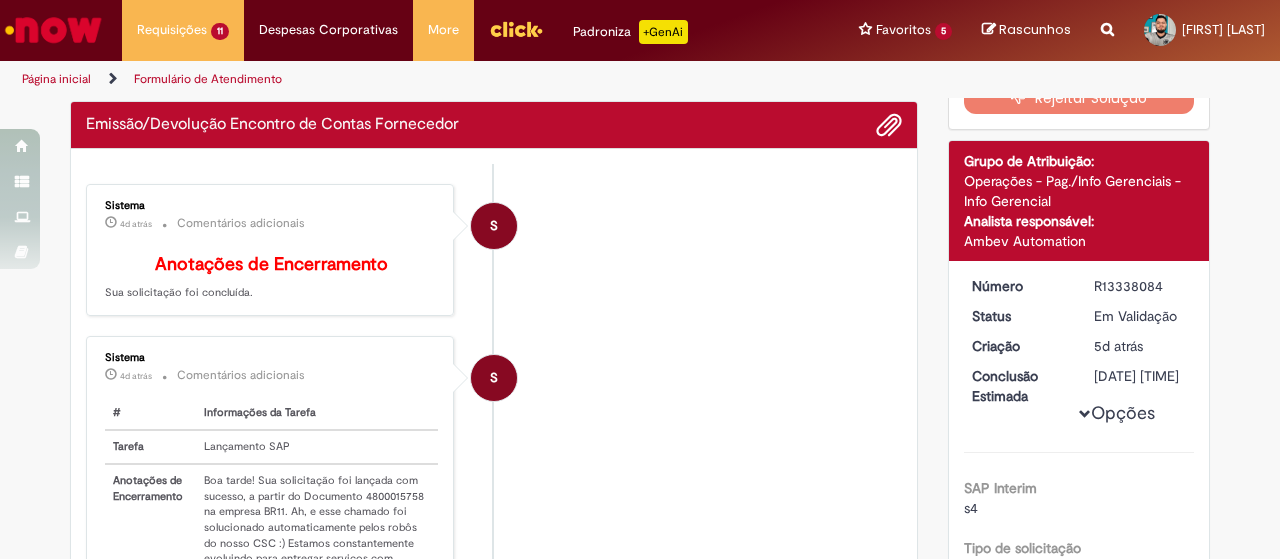 scroll, scrollTop: 0, scrollLeft: 0, axis: both 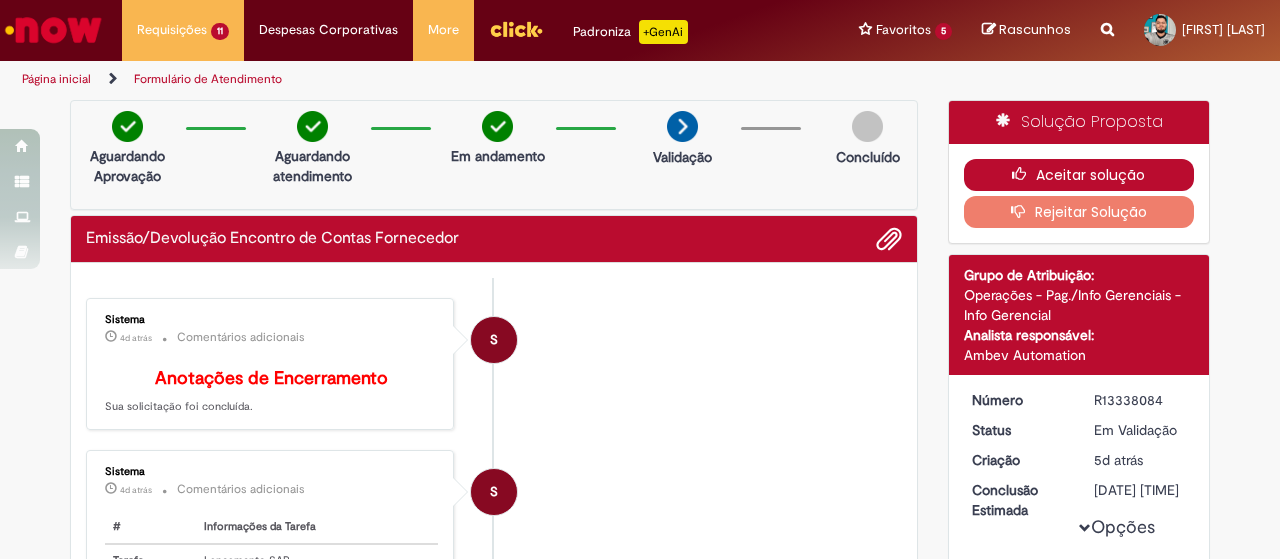 click on "Aceitar solução" at bounding box center (1079, 175) 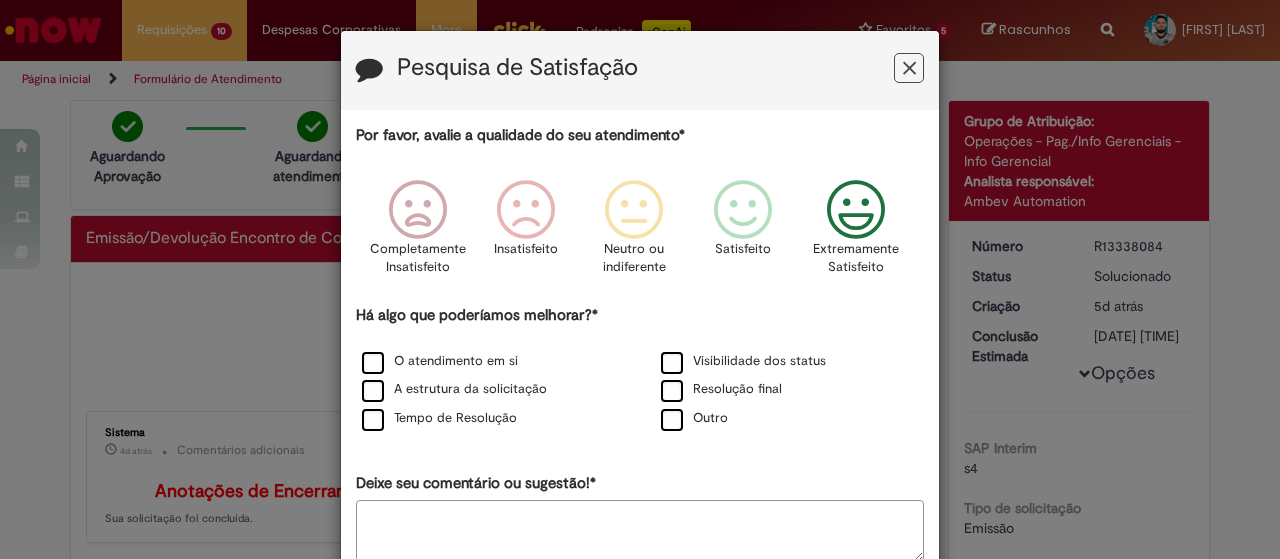 click at bounding box center [856, 210] 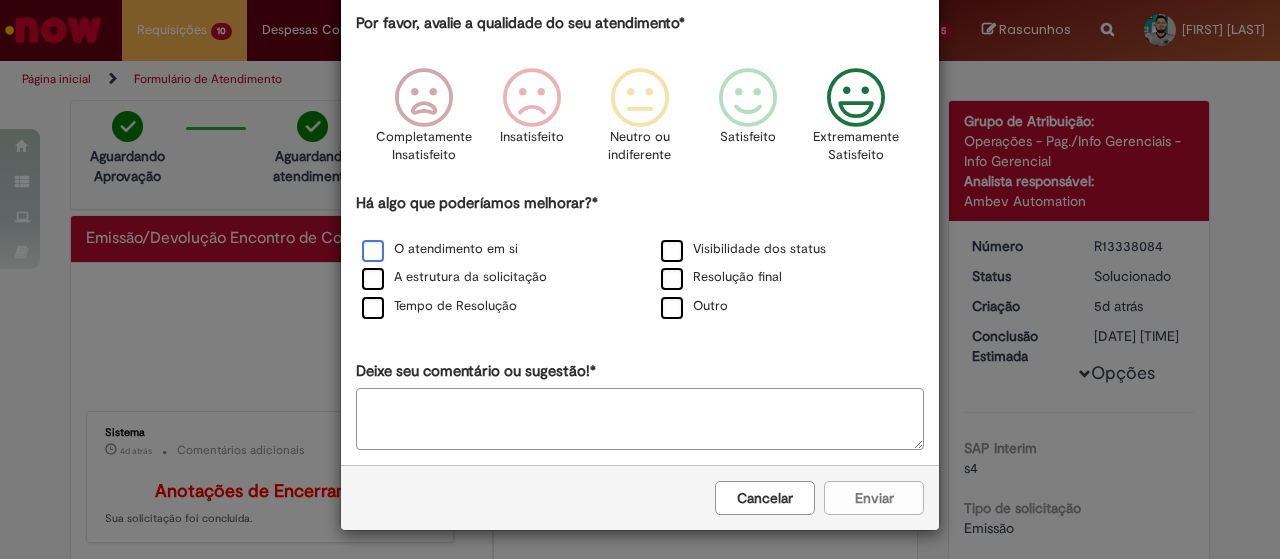 click on "O atendimento em si" at bounding box center [440, 249] 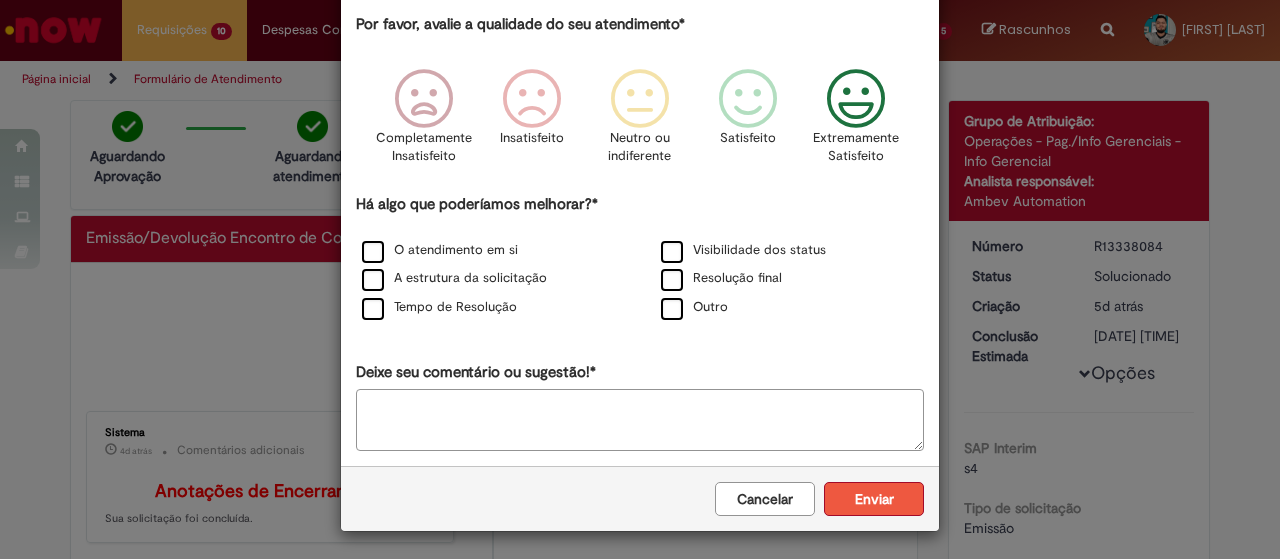 click on "Enviar" at bounding box center [874, 499] 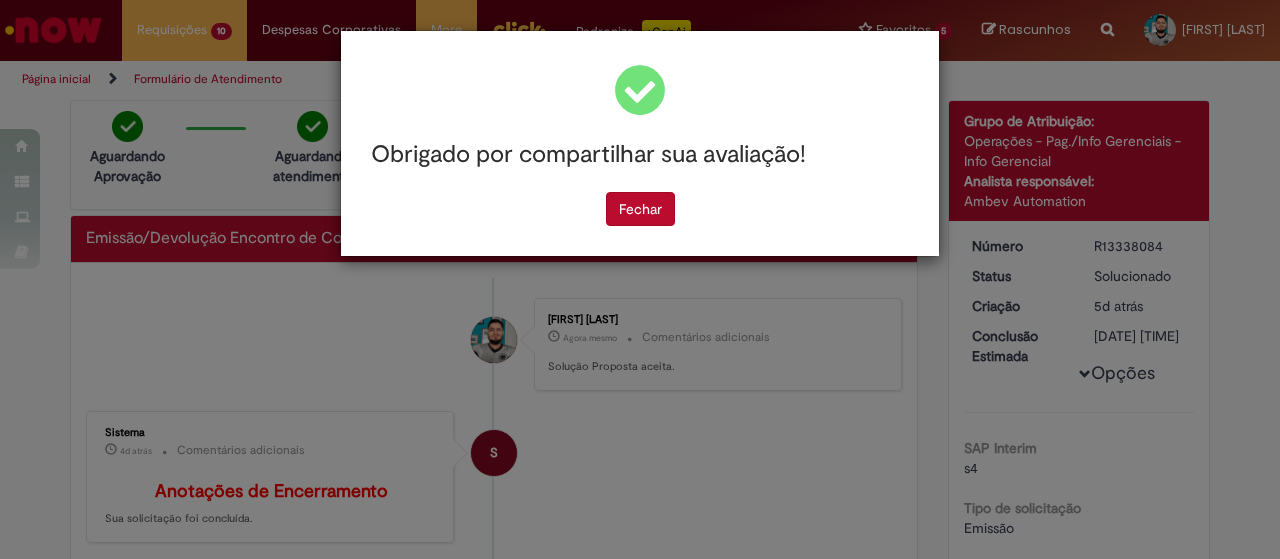scroll, scrollTop: 0, scrollLeft: 0, axis: both 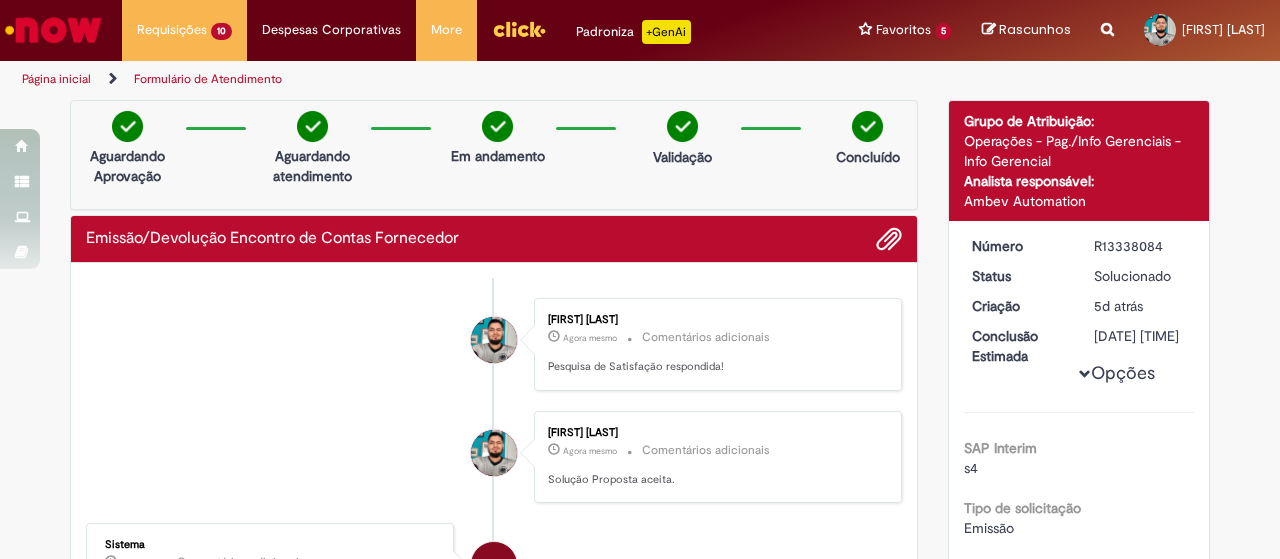 click on "Emissão/Devolução Encontro de Contas Fornecedor" at bounding box center (494, 239) 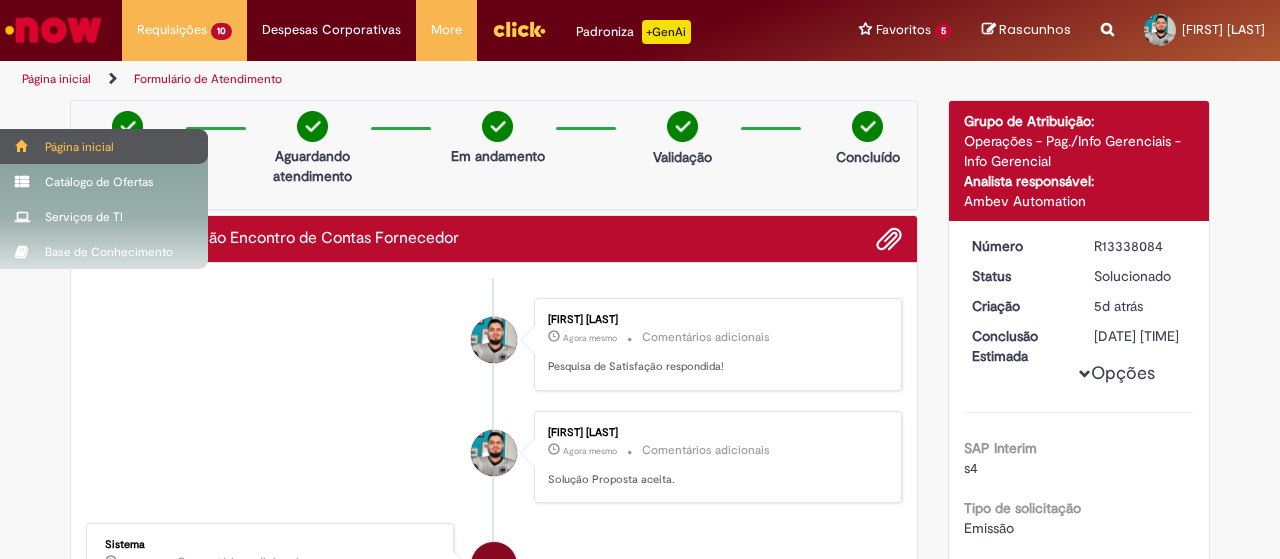 click on "Página inicial" at bounding box center [104, 146] 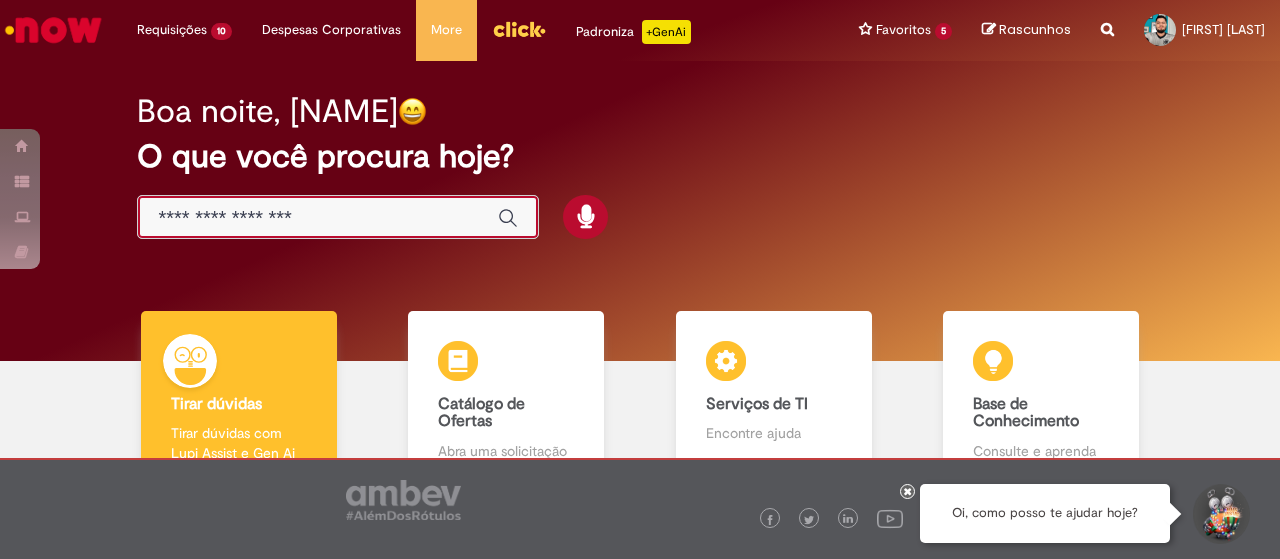 click at bounding box center [318, 218] 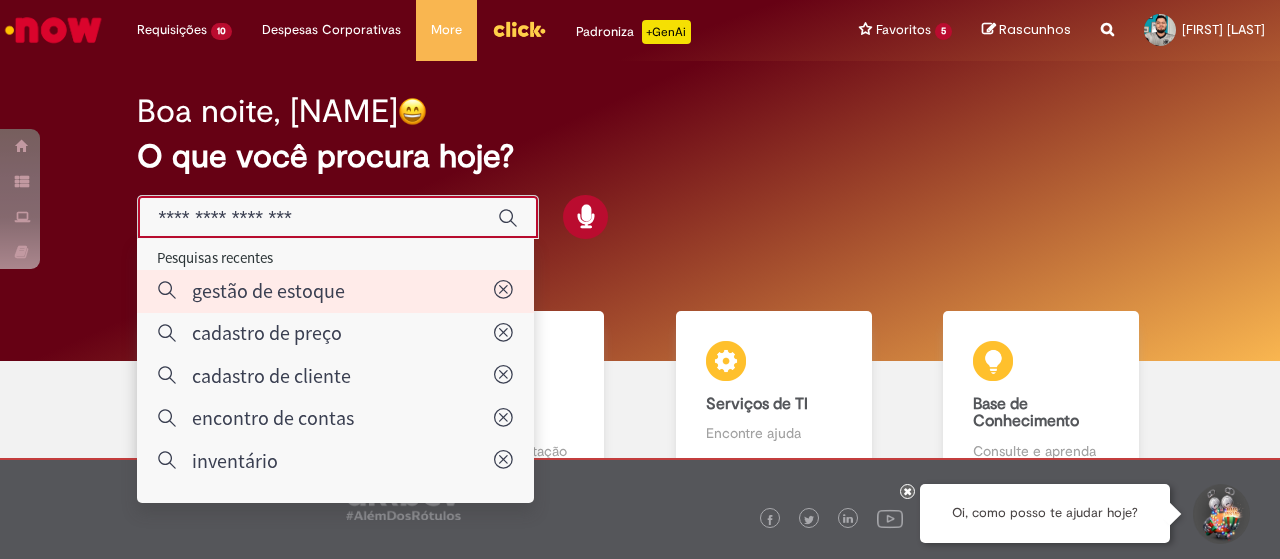 type on "**********" 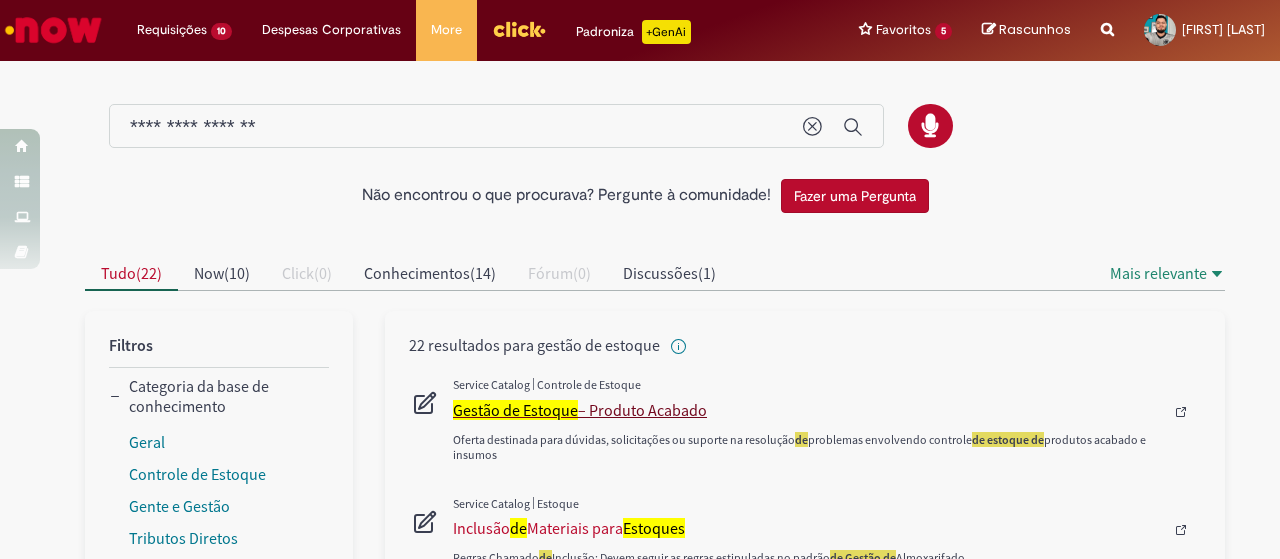 click on "Gestão de Estoque" at bounding box center [515, 410] 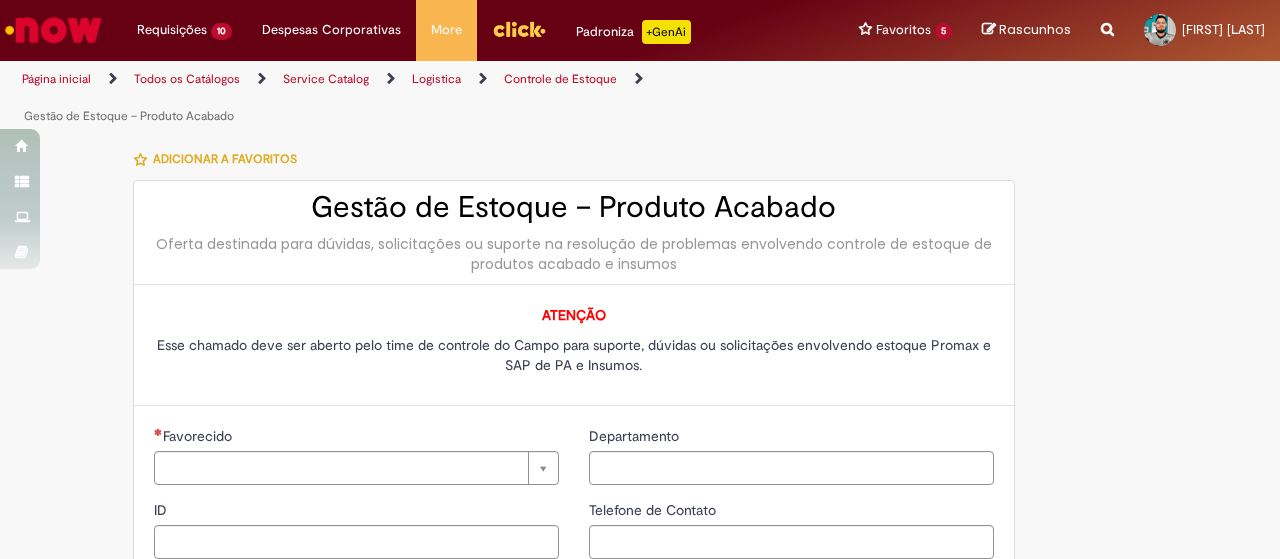 type on "********" 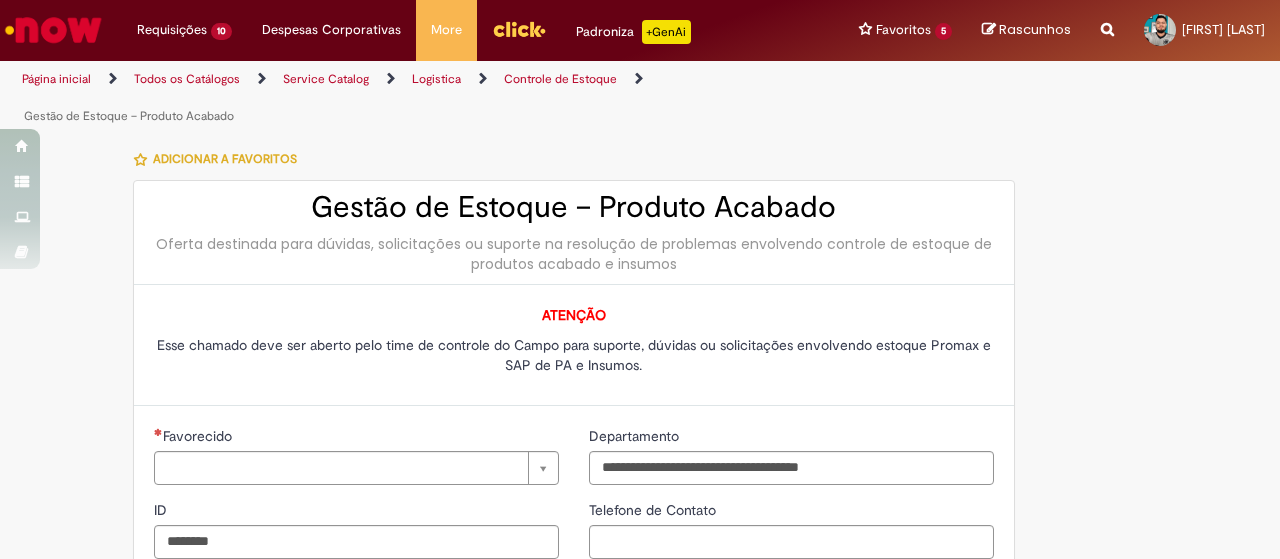 type on "**********" 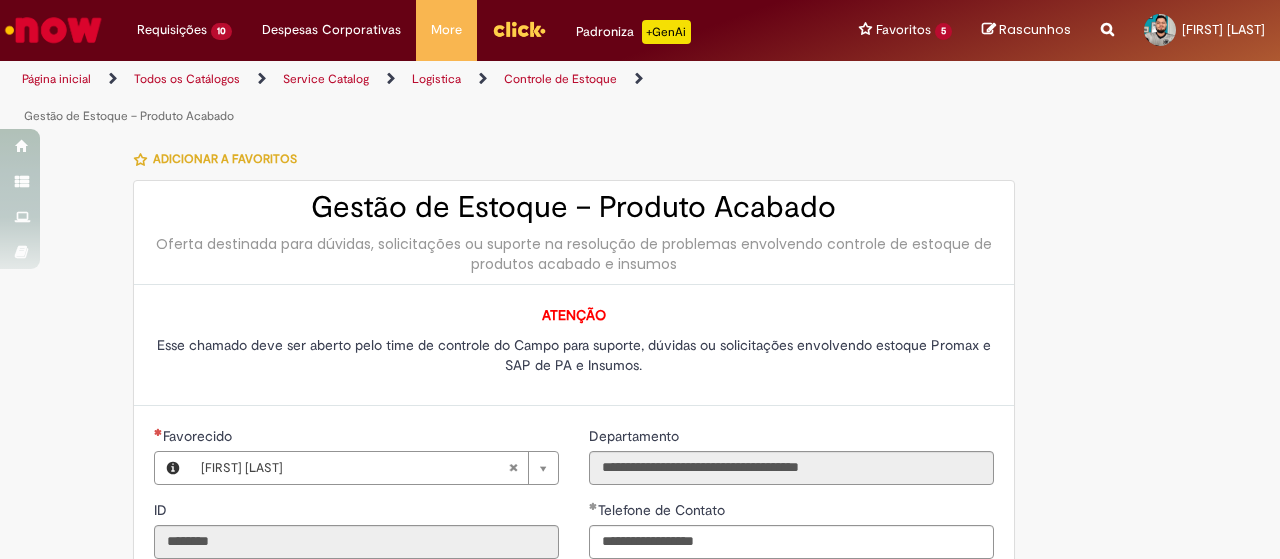 type on "**********" 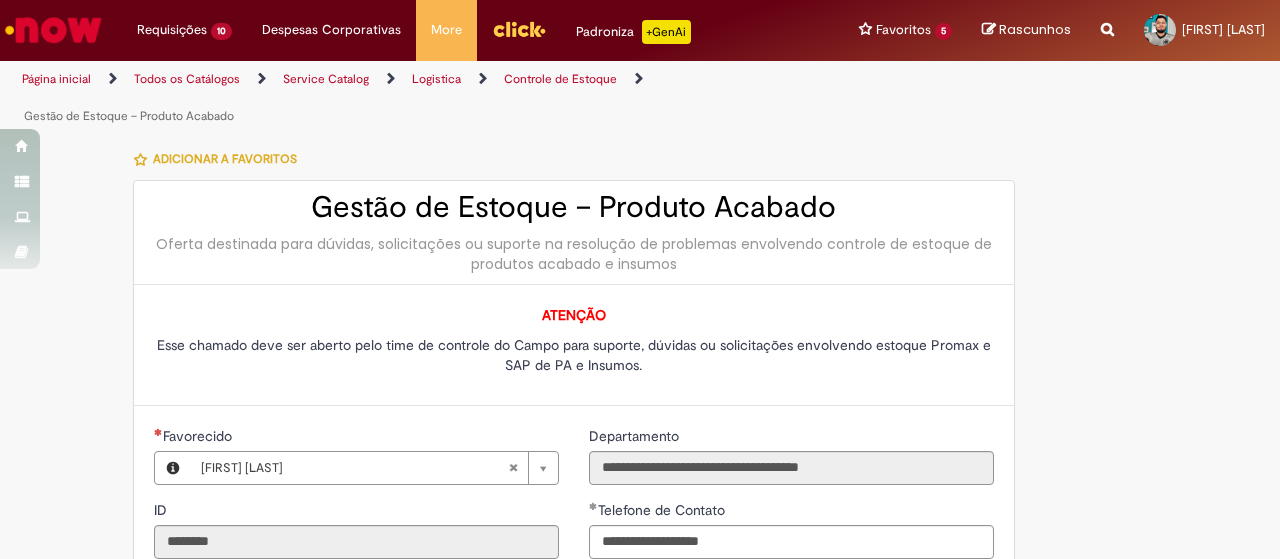 type on "**********" 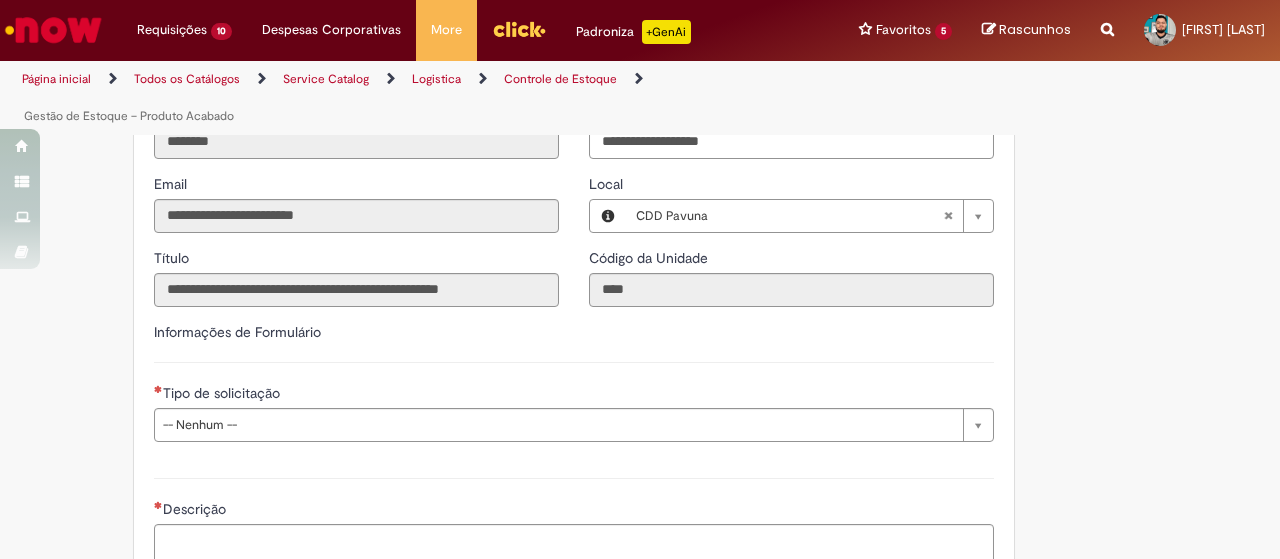 scroll, scrollTop: 500, scrollLeft: 0, axis: vertical 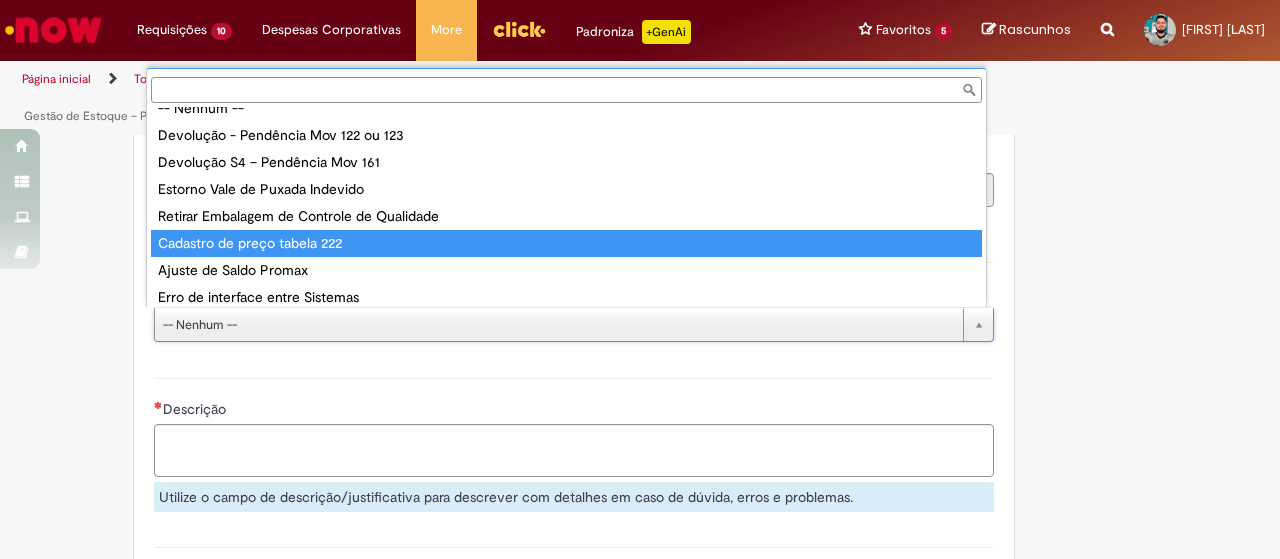 type on "**********" 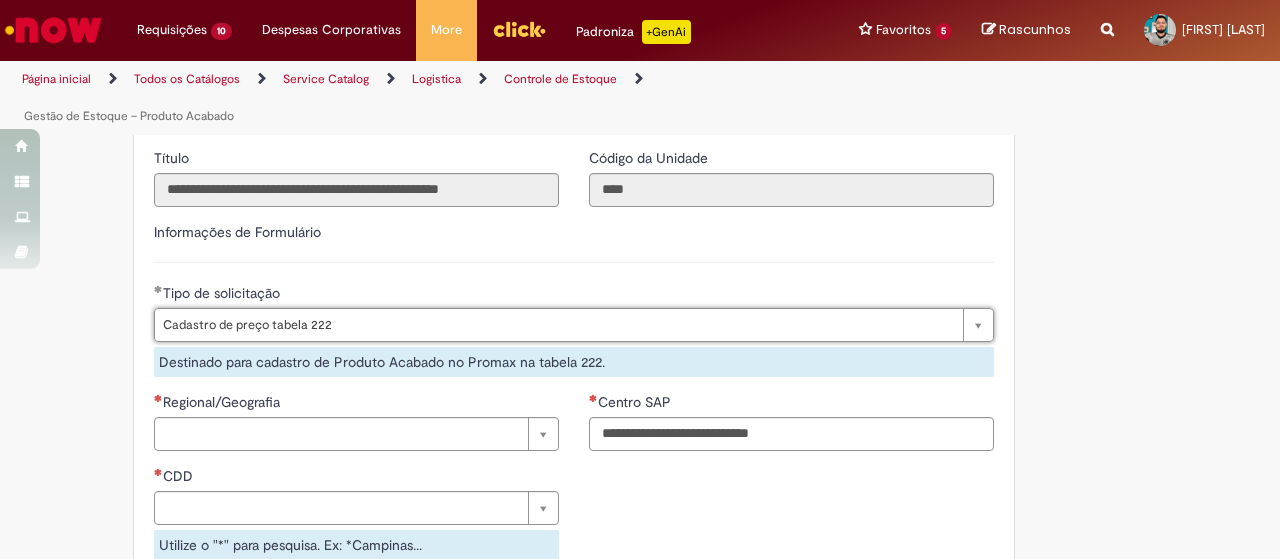scroll, scrollTop: 600, scrollLeft: 0, axis: vertical 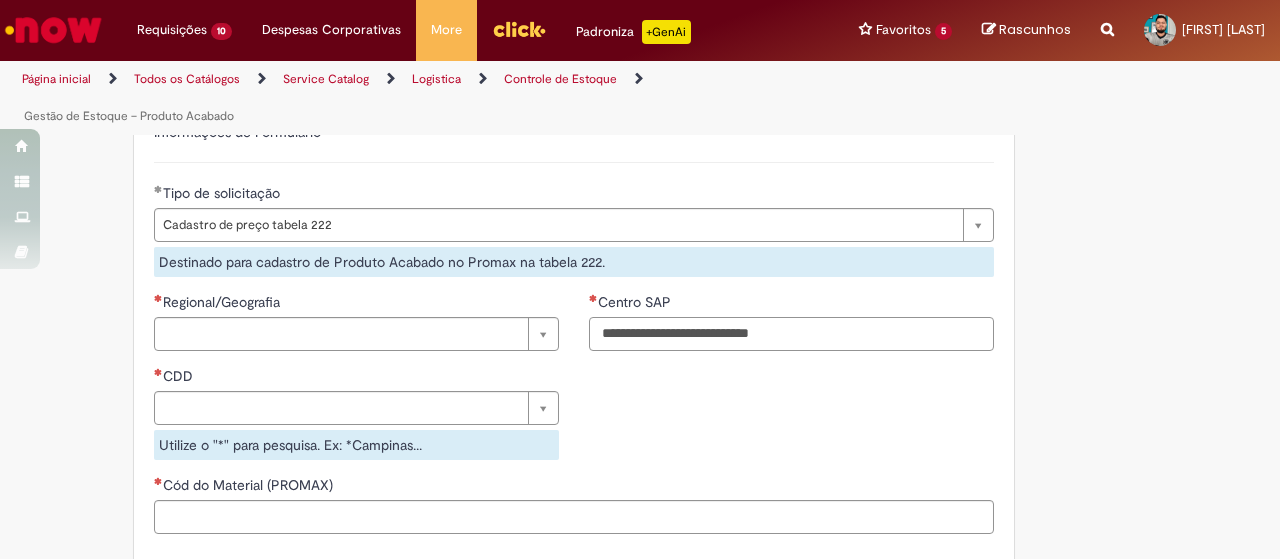 click on "Centro SAP" at bounding box center (791, 334) 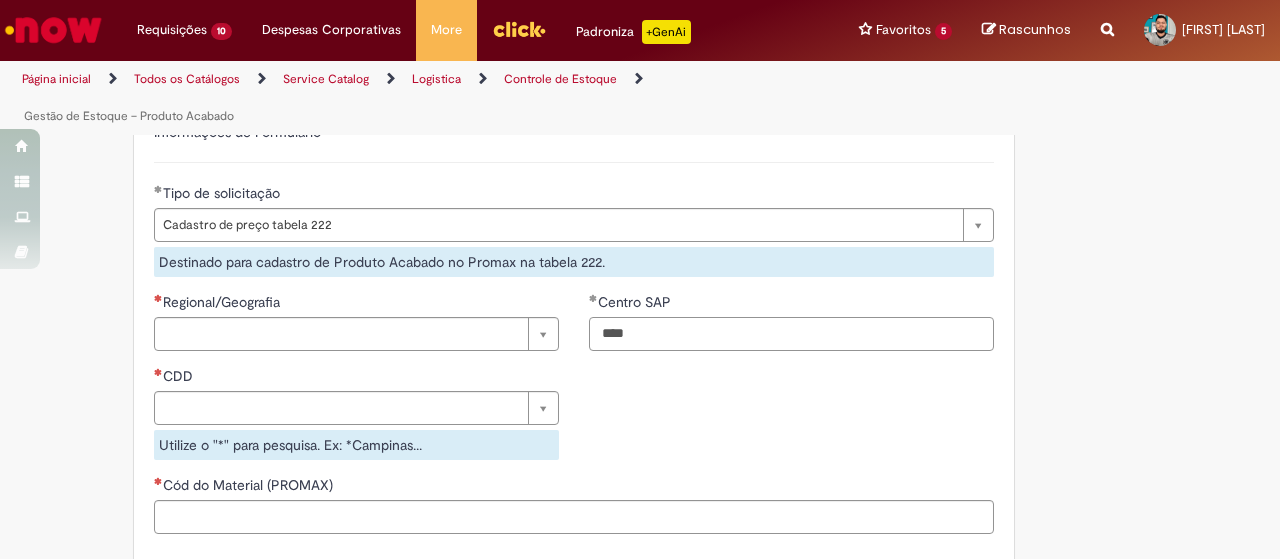 type on "****" 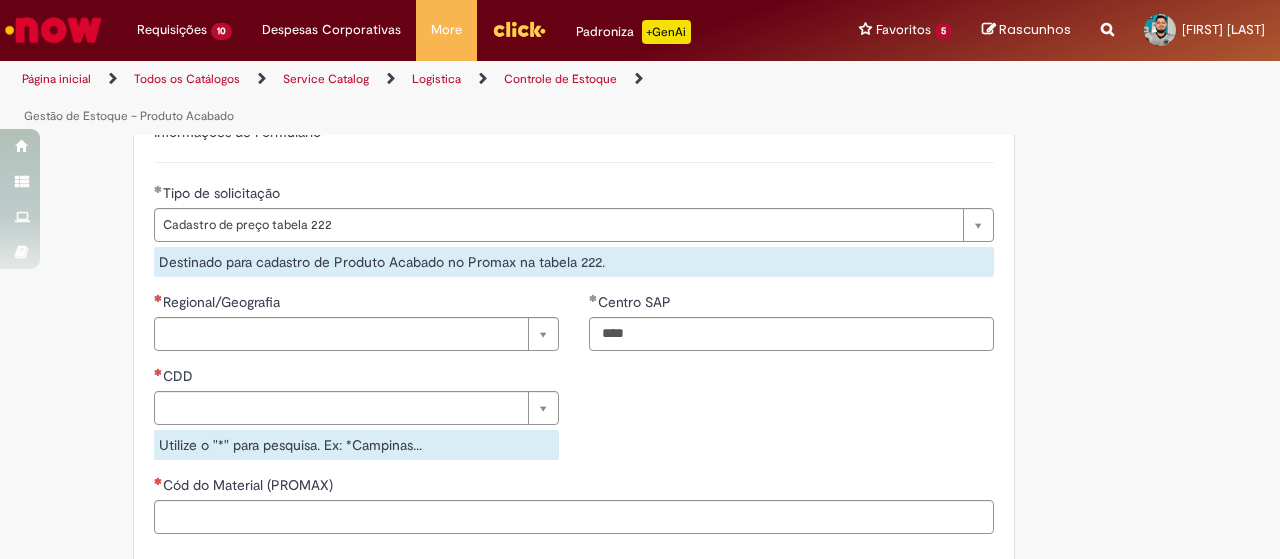 drag, startPoint x: 603, startPoint y: 403, endPoint x: 606, endPoint y: 393, distance: 10.440307 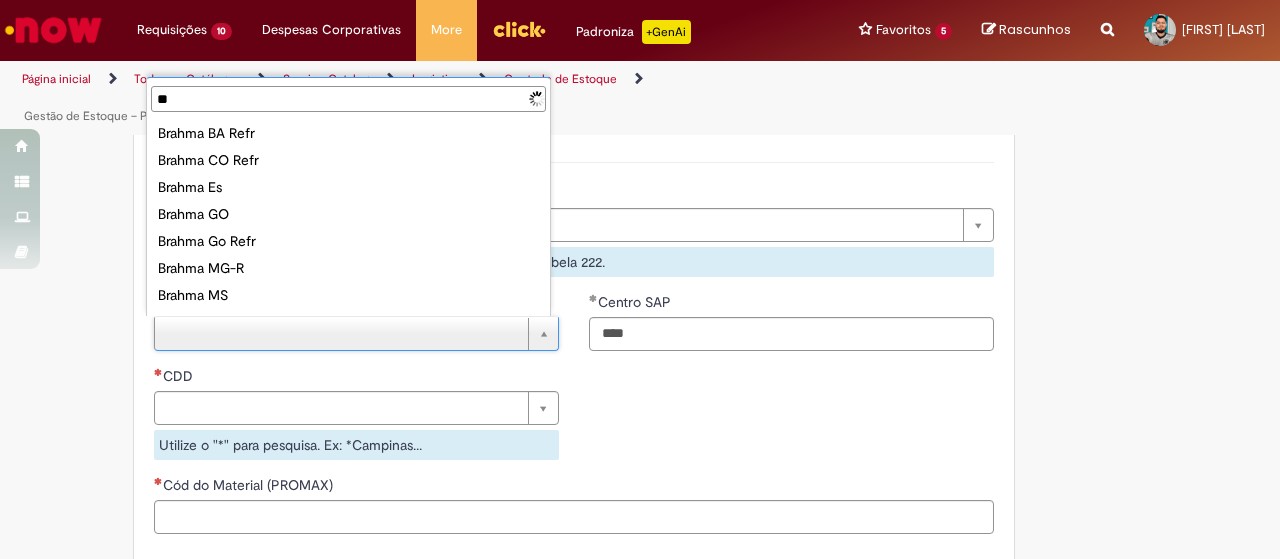 type on "*" 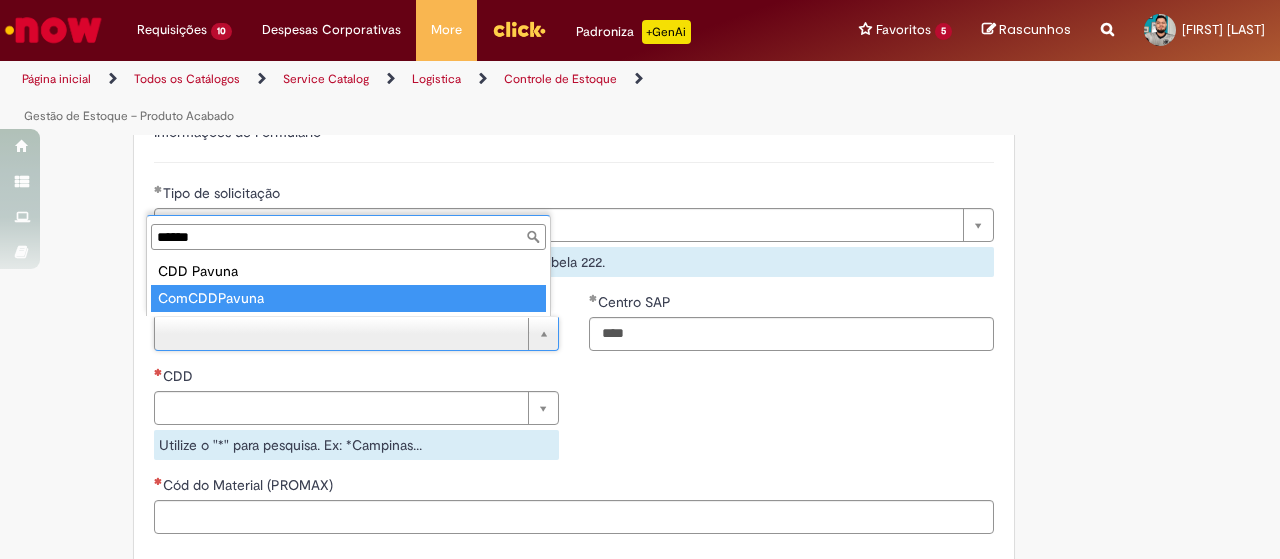type on "******" 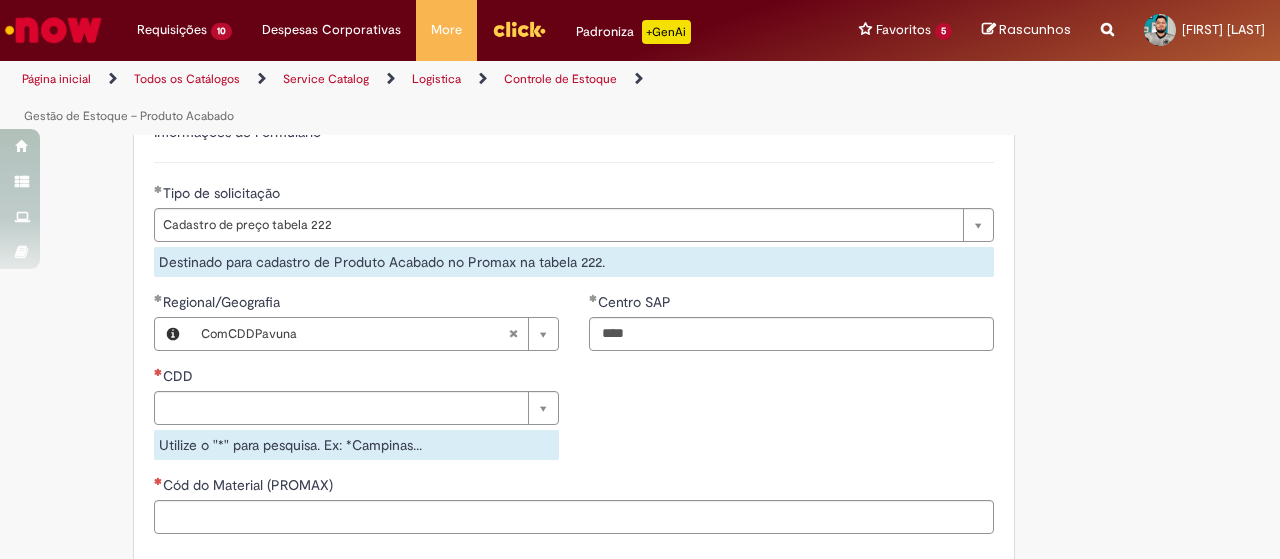 click on "**********" at bounding box center [574, 383] 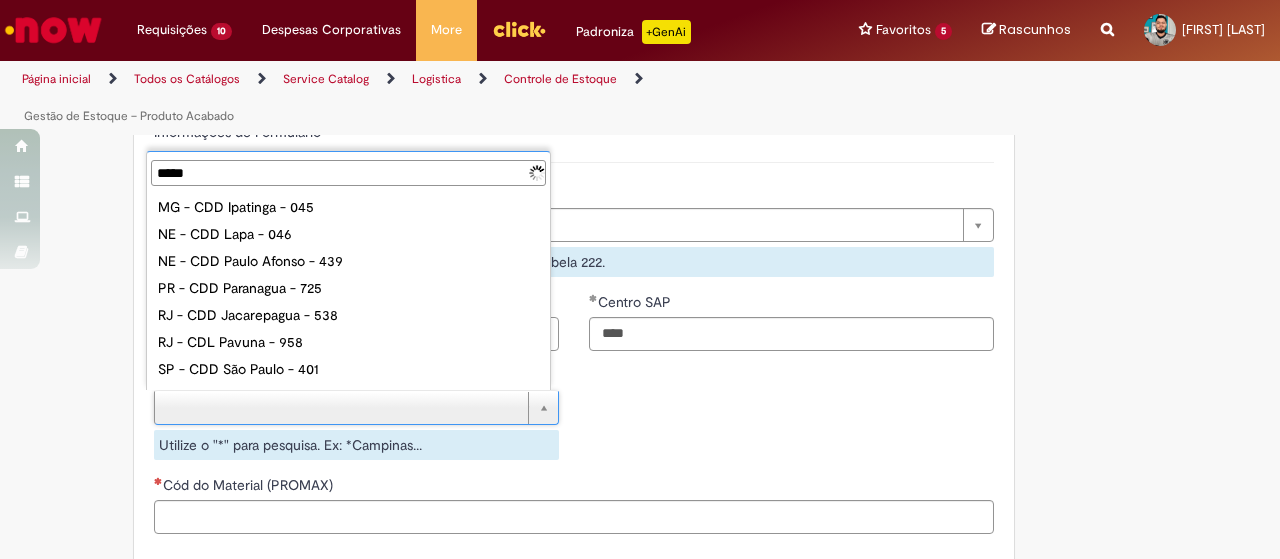type on "******" 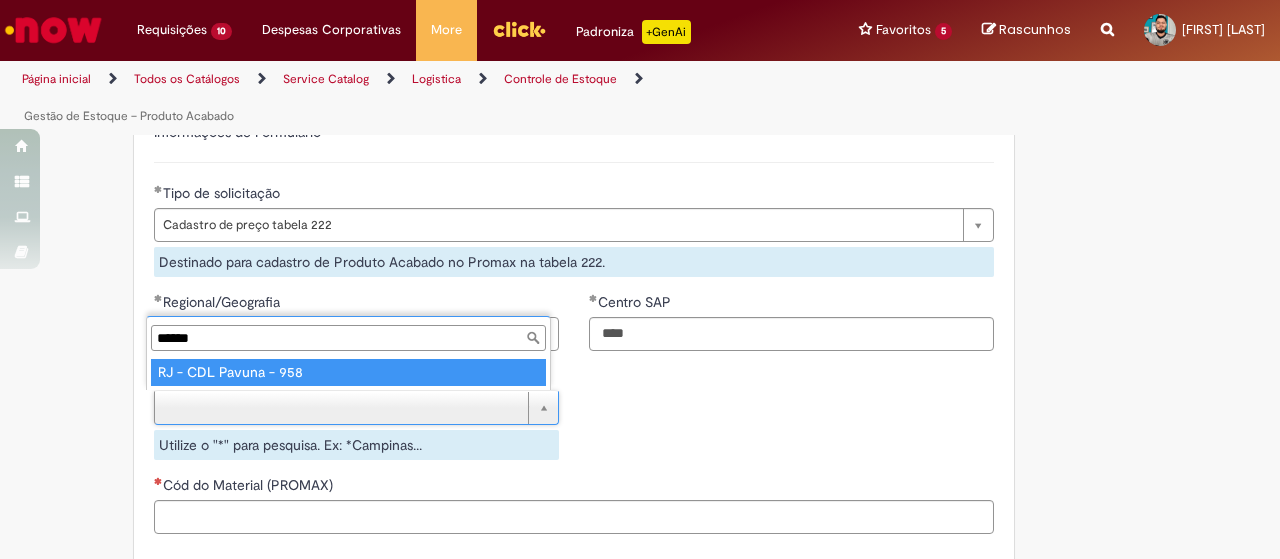type on "**********" 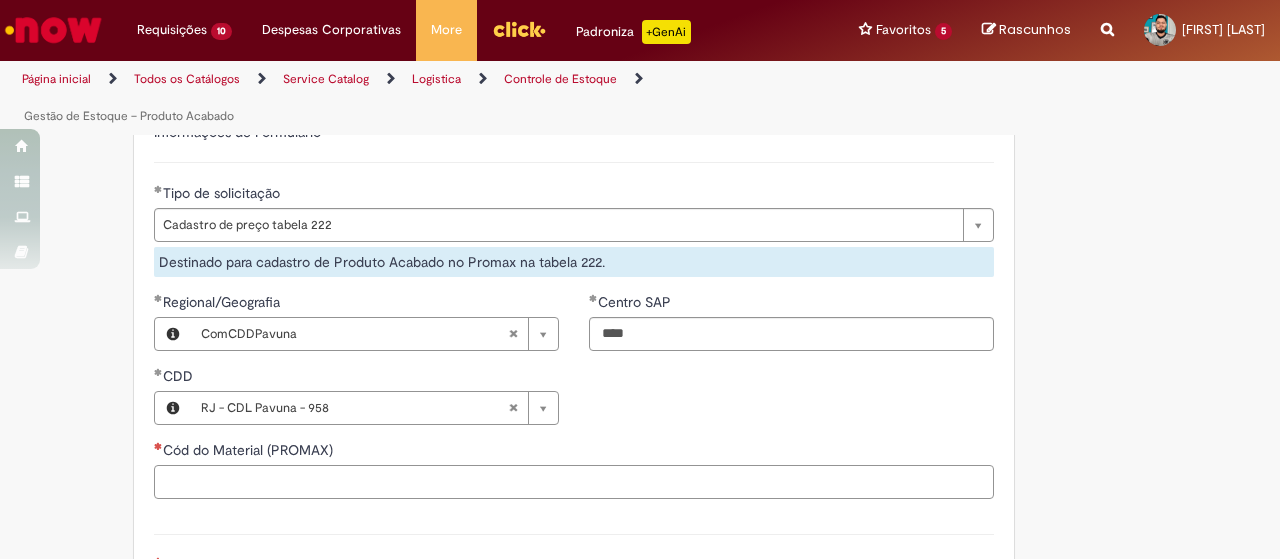 click on "Cód do Material (PROMAX)" at bounding box center (574, 482) 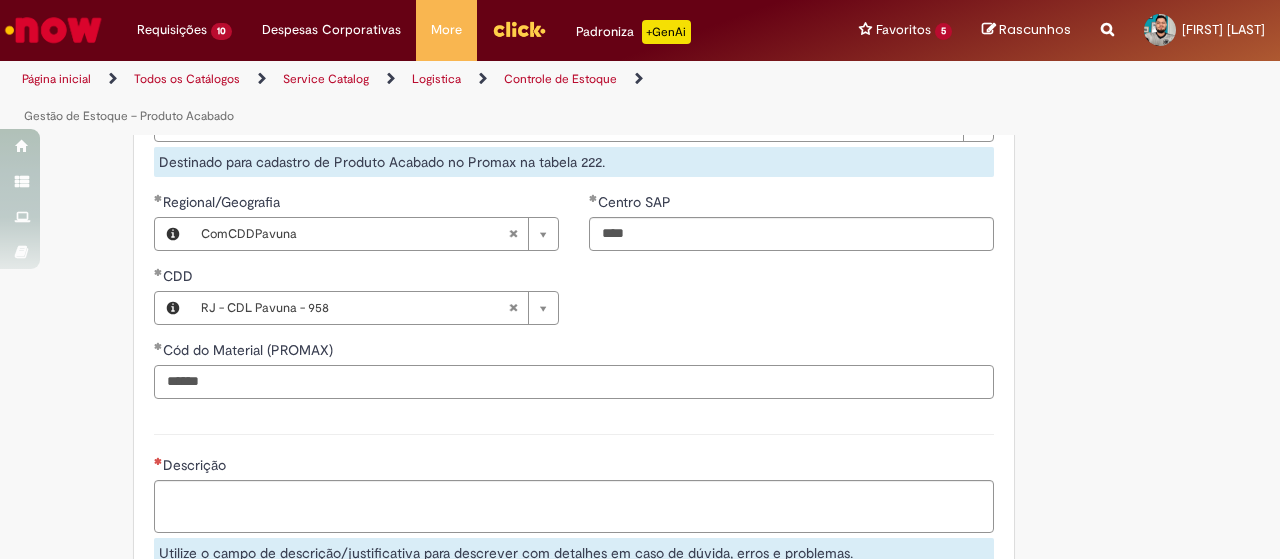 scroll, scrollTop: 800, scrollLeft: 0, axis: vertical 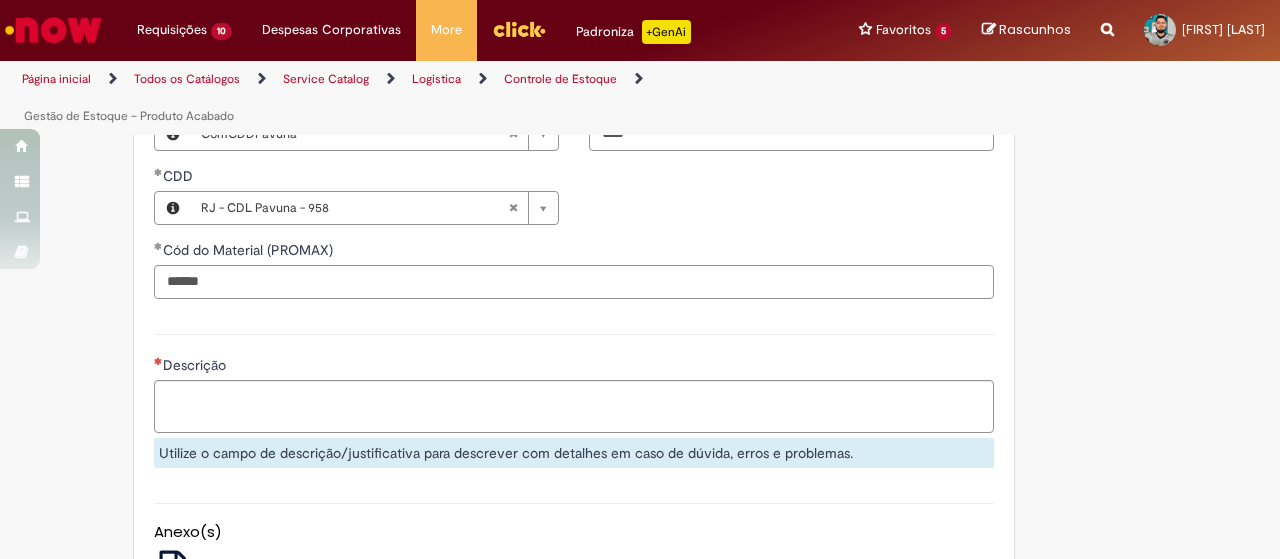 type on "*****" 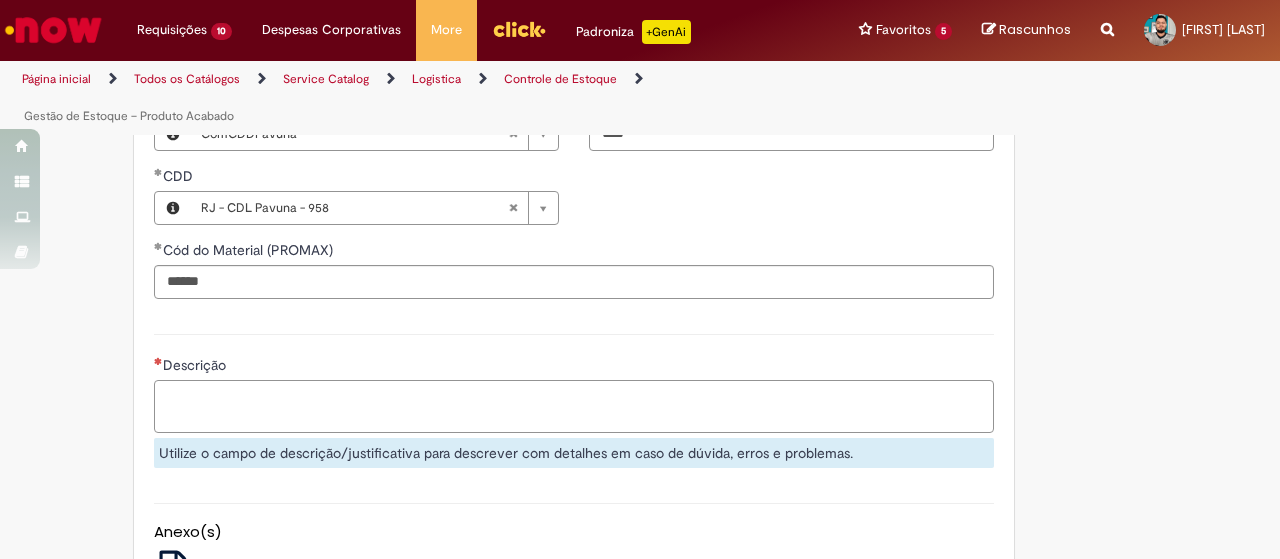 click on "Descrição" at bounding box center (574, 406) 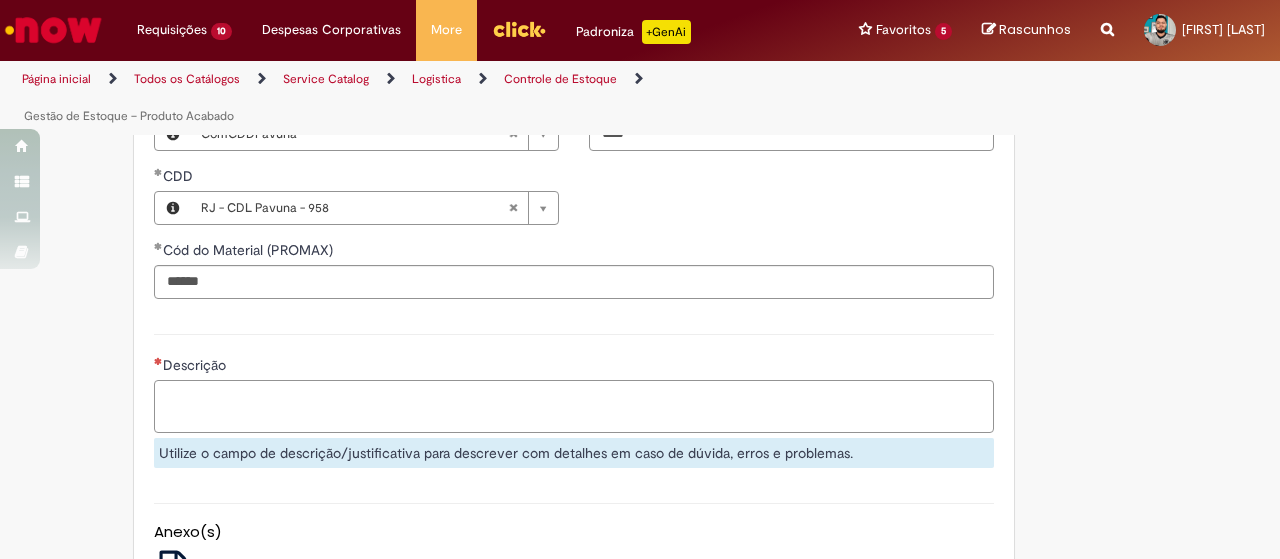 paste on "**********" 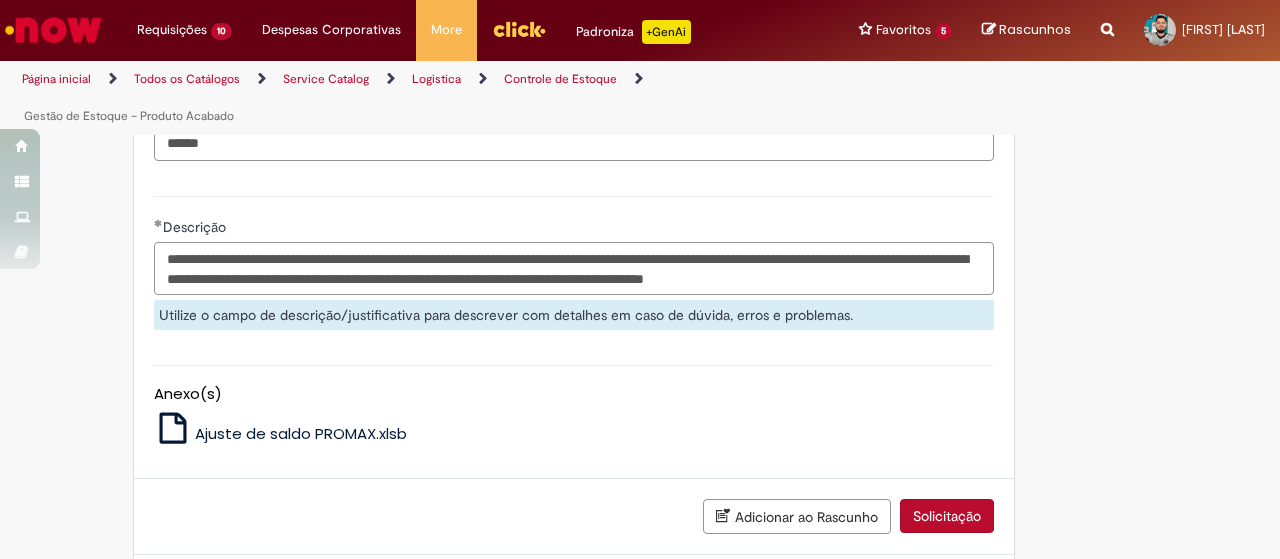 scroll, scrollTop: 1038, scrollLeft: 0, axis: vertical 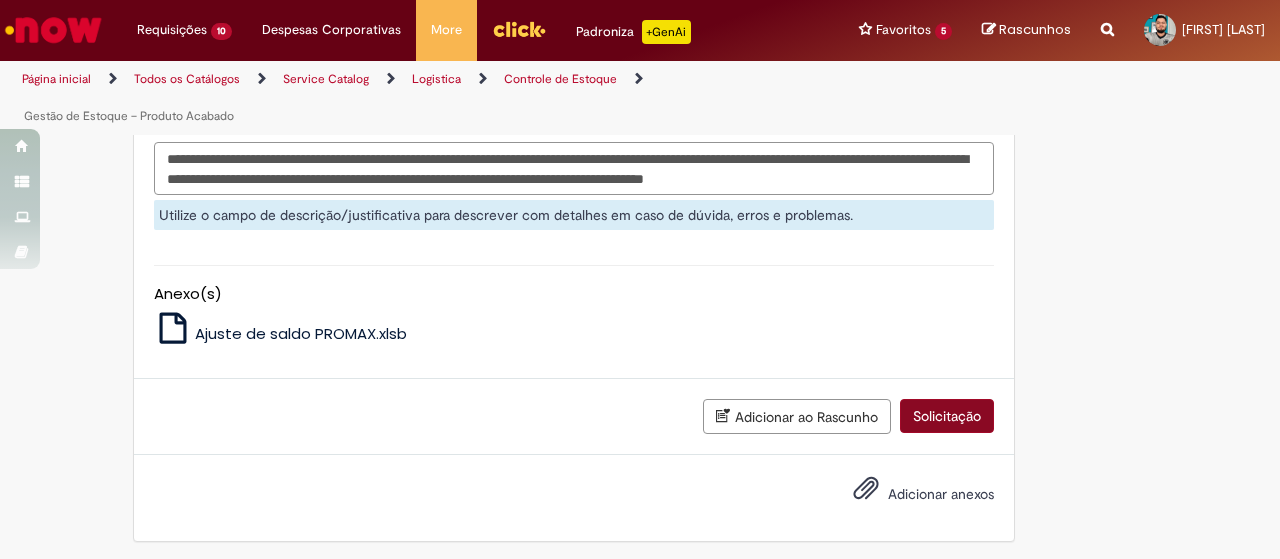 type on "**********" 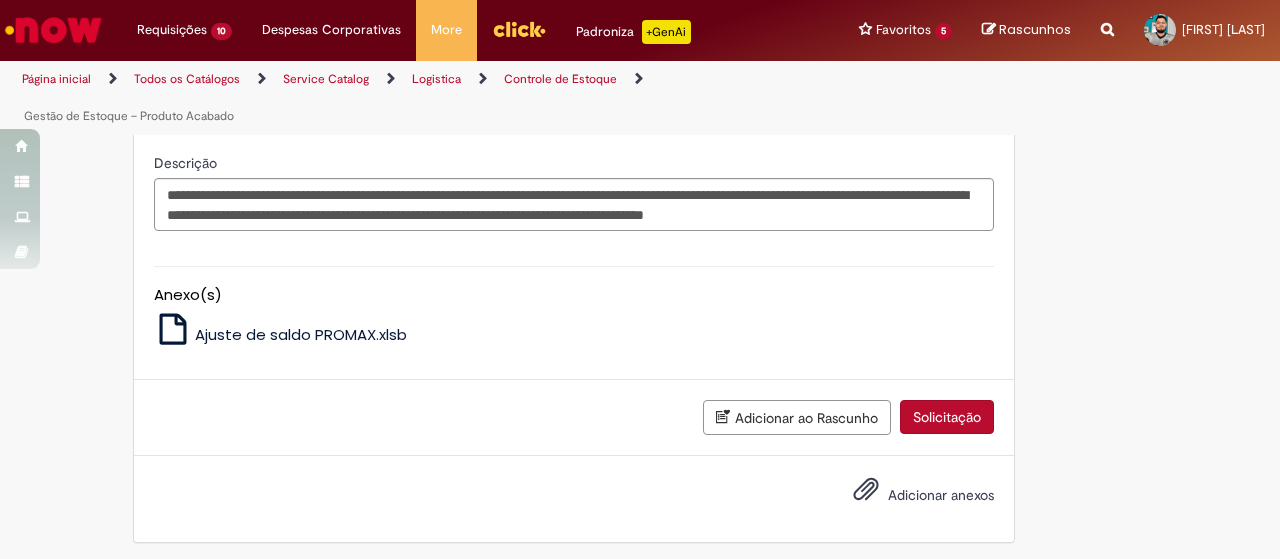 click on "Solicitação" at bounding box center (947, 417) 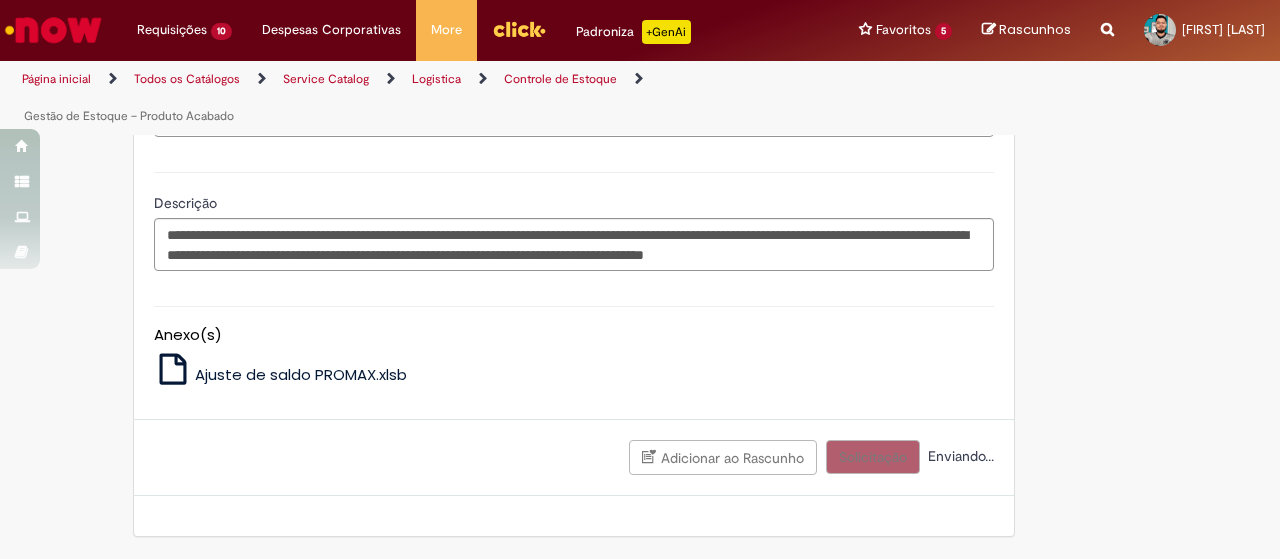 scroll, scrollTop: 957, scrollLeft: 0, axis: vertical 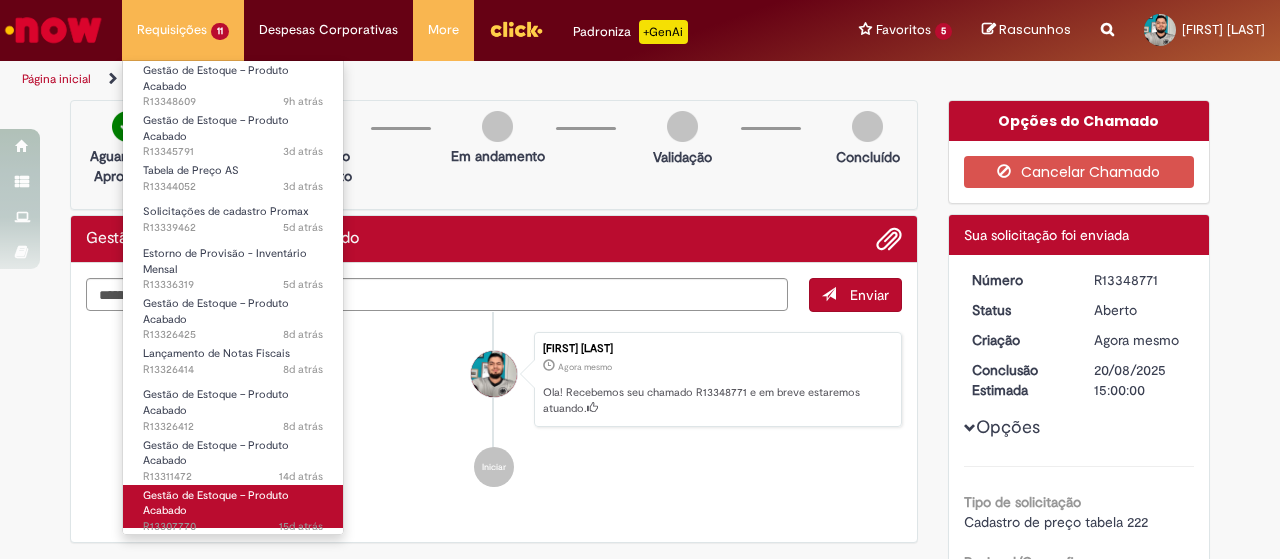 click on "Gestão de Estoque – Produto Acabado
15d atrás 15 dias atrás  R13307770" at bounding box center [233, 506] 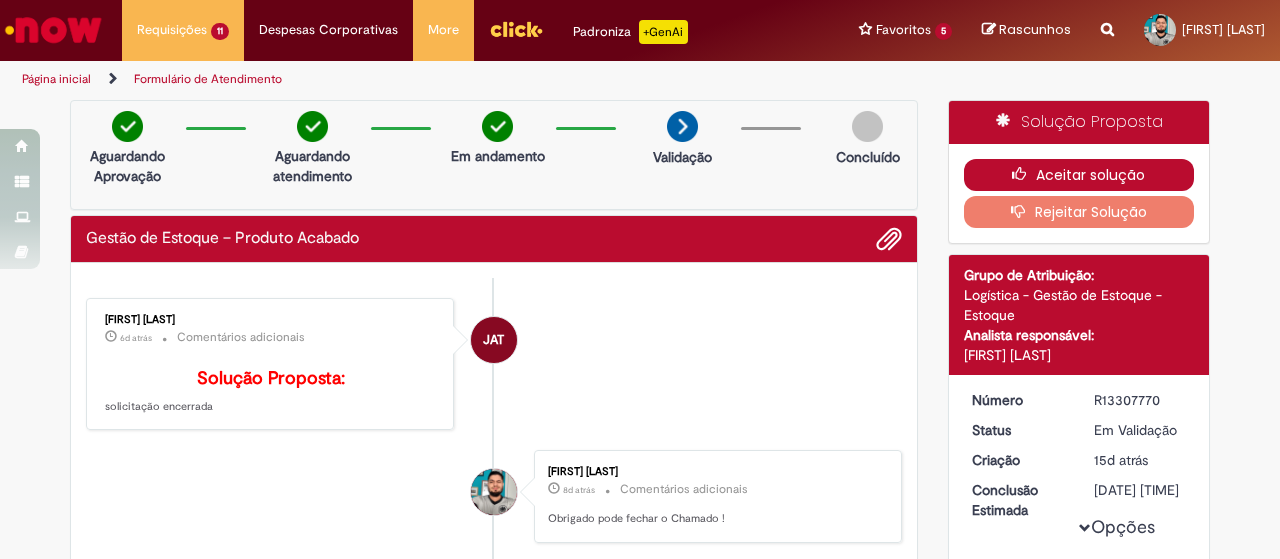 click on "Aceitar solução" at bounding box center [1079, 175] 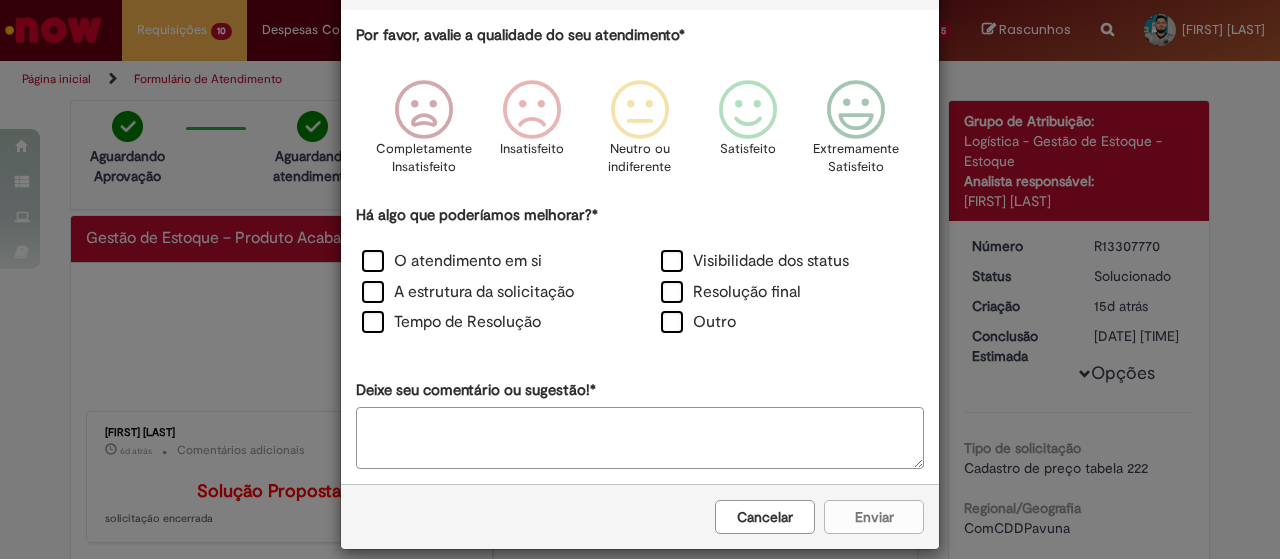 scroll, scrollTop: 119, scrollLeft: 0, axis: vertical 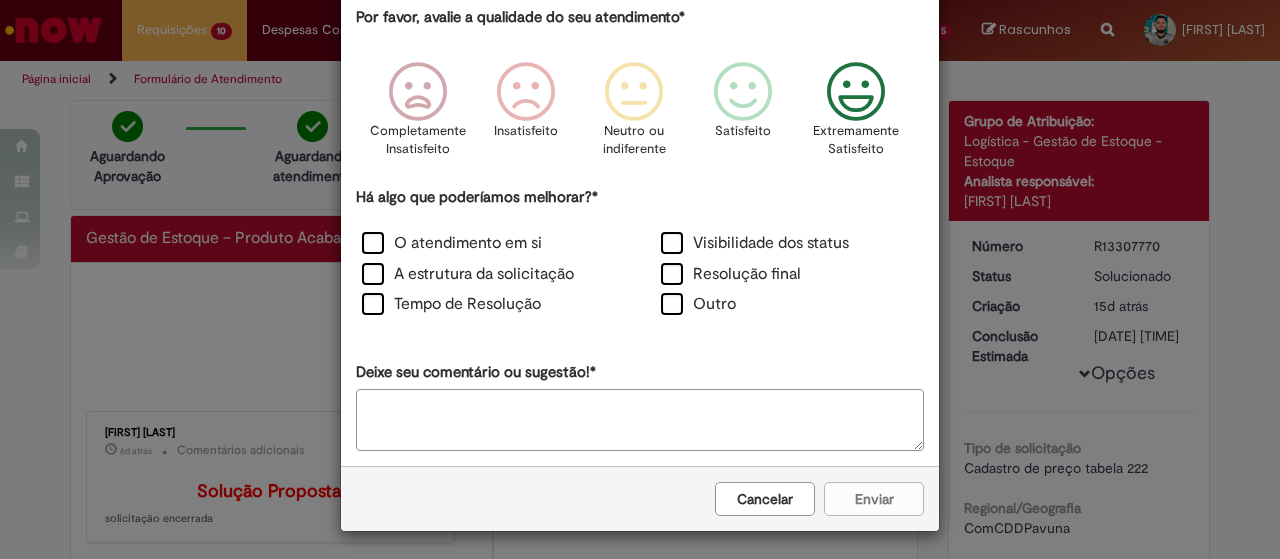 click at bounding box center (856, 92) 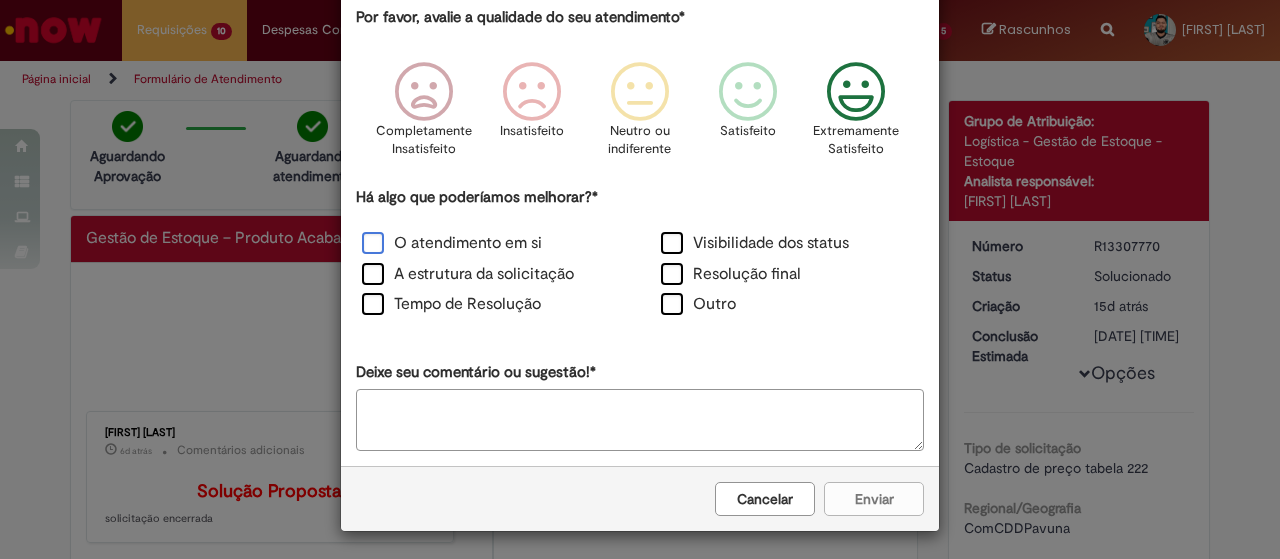 click on "O atendimento em si" at bounding box center [452, 243] 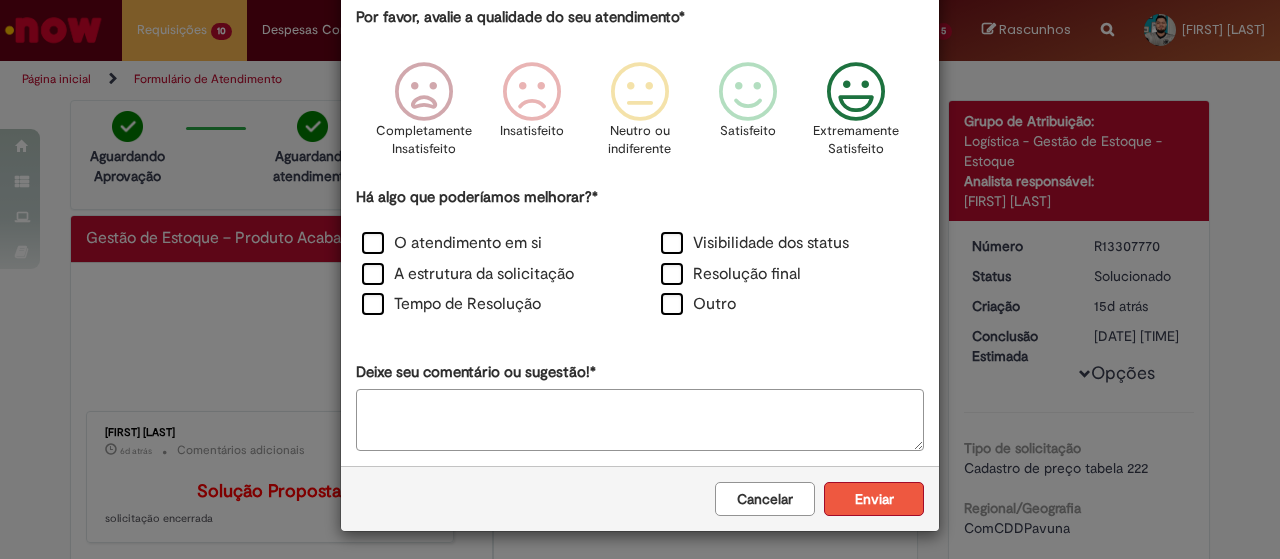 click on "Enviar" at bounding box center (874, 499) 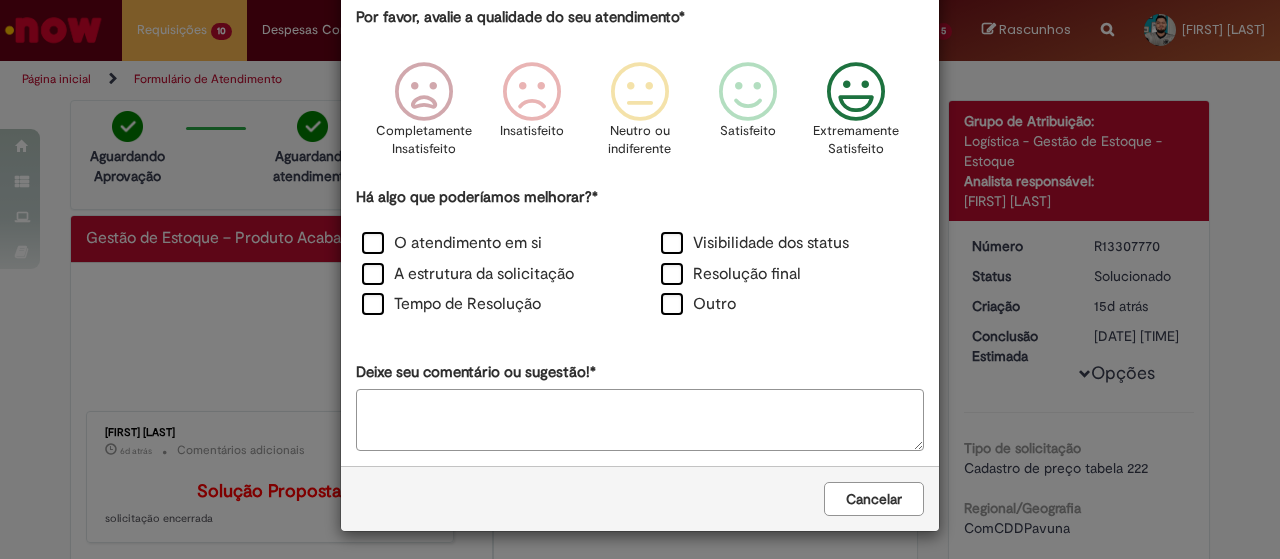 scroll, scrollTop: 0, scrollLeft: 0, axis: both 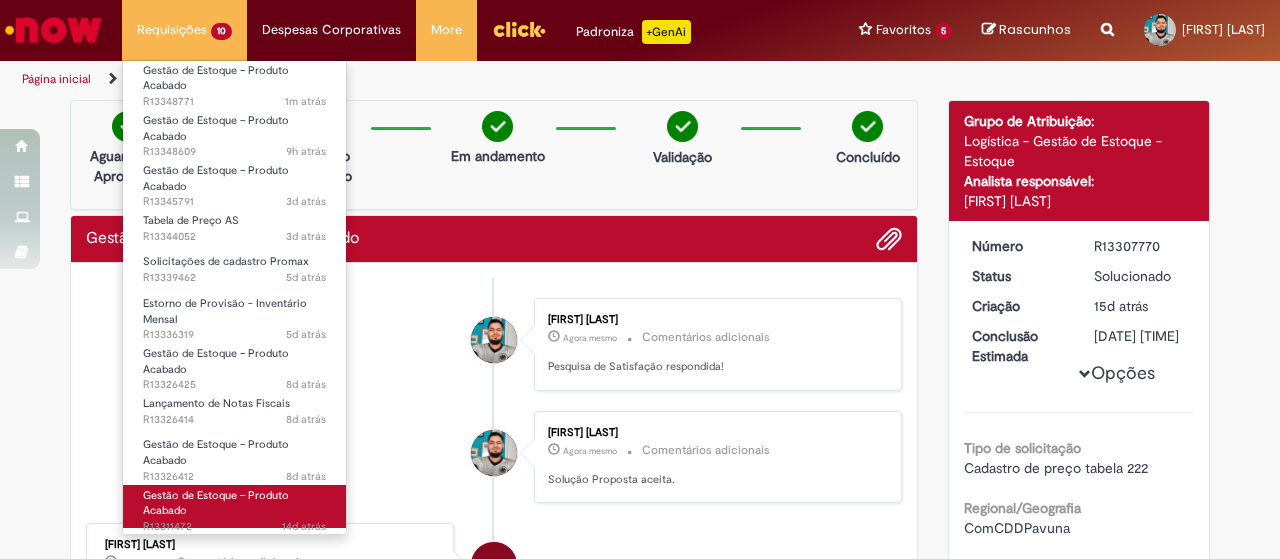 click on "Gestão de Estoque – Produto Acabado" at bounding box center [216, 503] 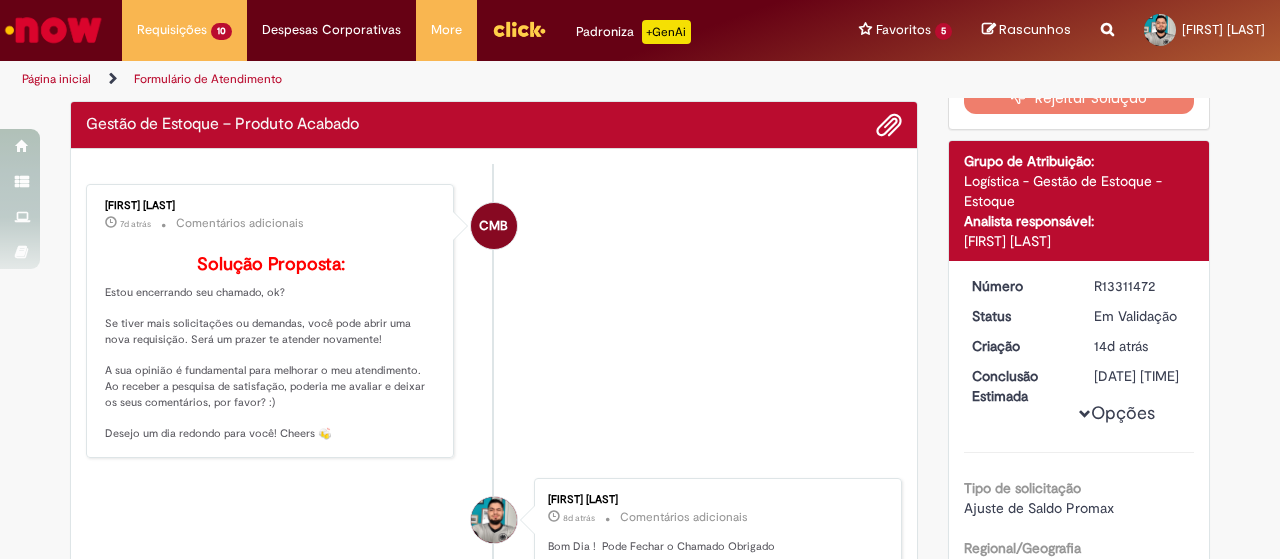 scroll, scrollTop: 0, scrollLeft: 0, axis: both 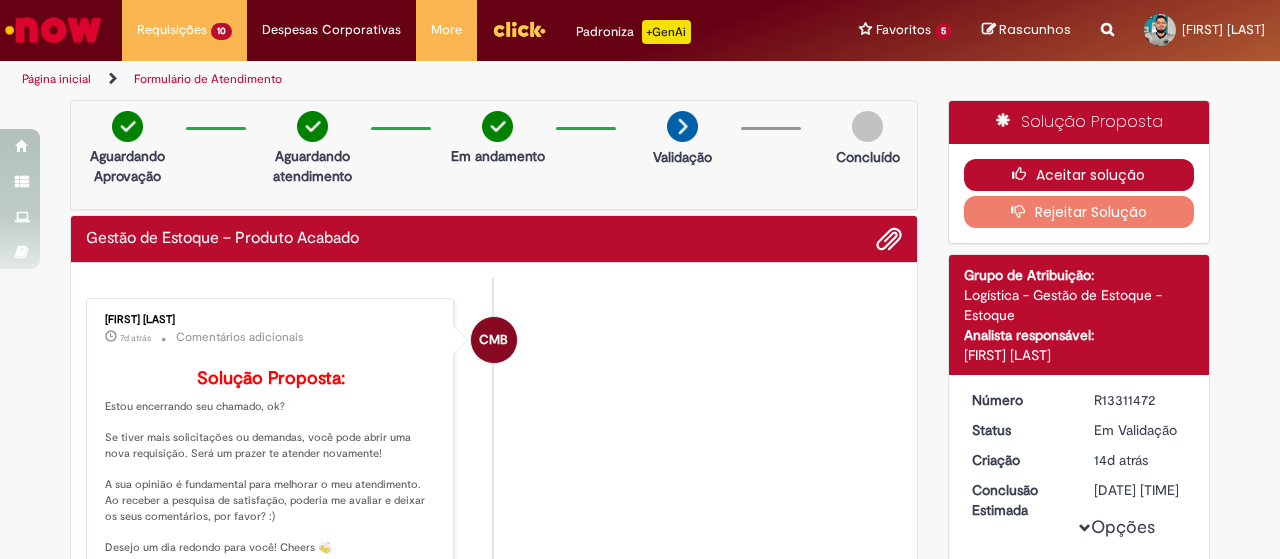 click at bounding box center [1024, 174] 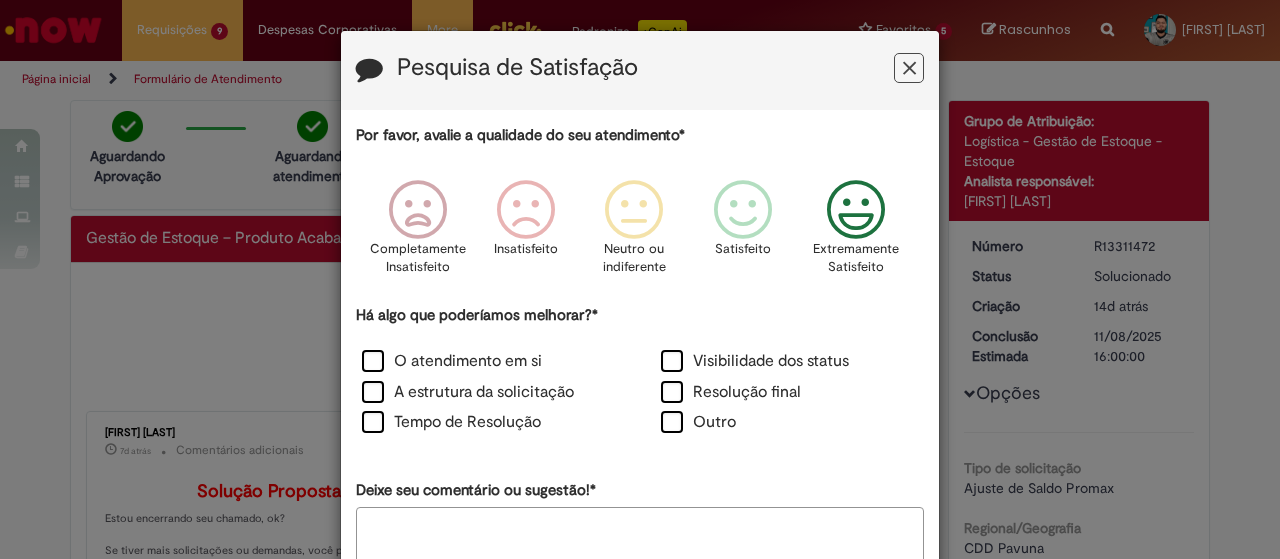 click at bounding box center (856, 210) 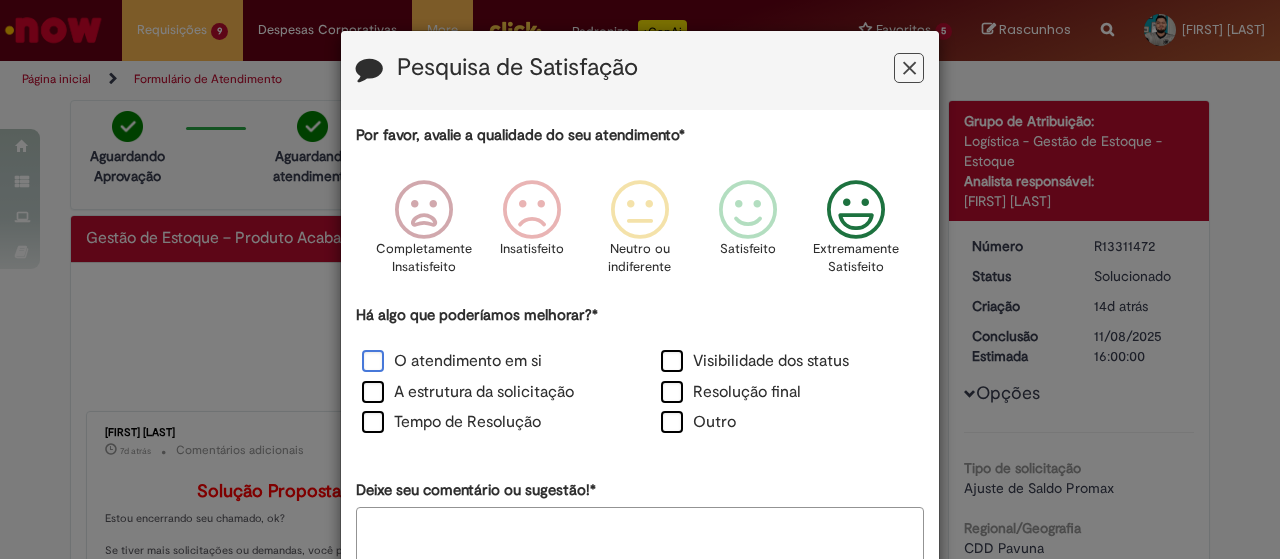 click on "O atendimento em si" at bounding box center [452, 361] 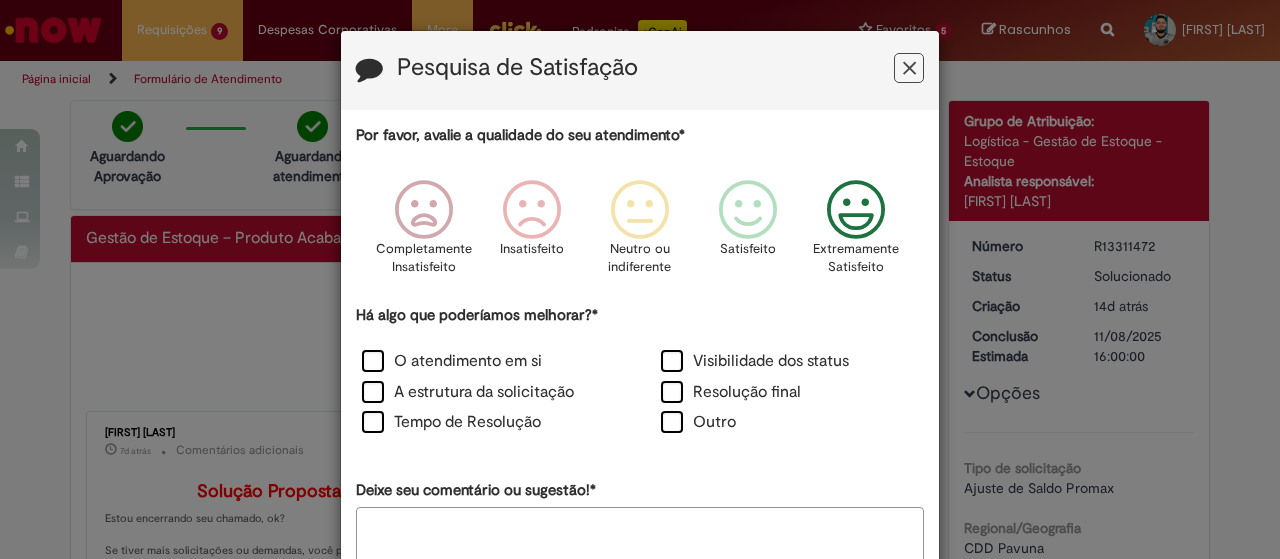 scroll, scrollTop: 118, scrollLeft: 0, axis: vertical 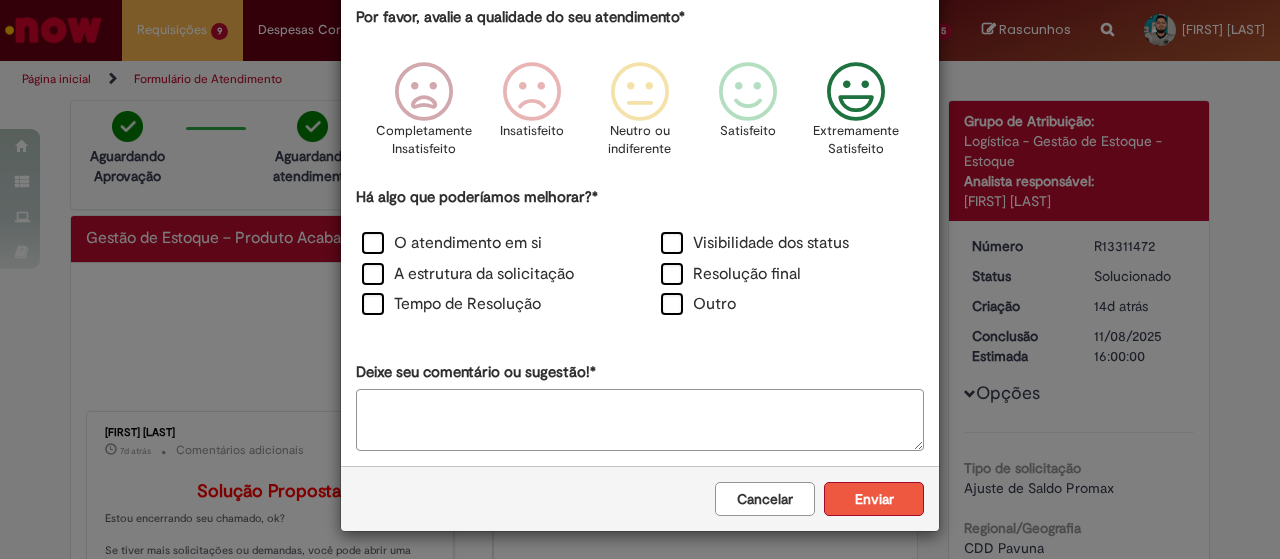 click on "Enviar" at bounding box center (874, 499) 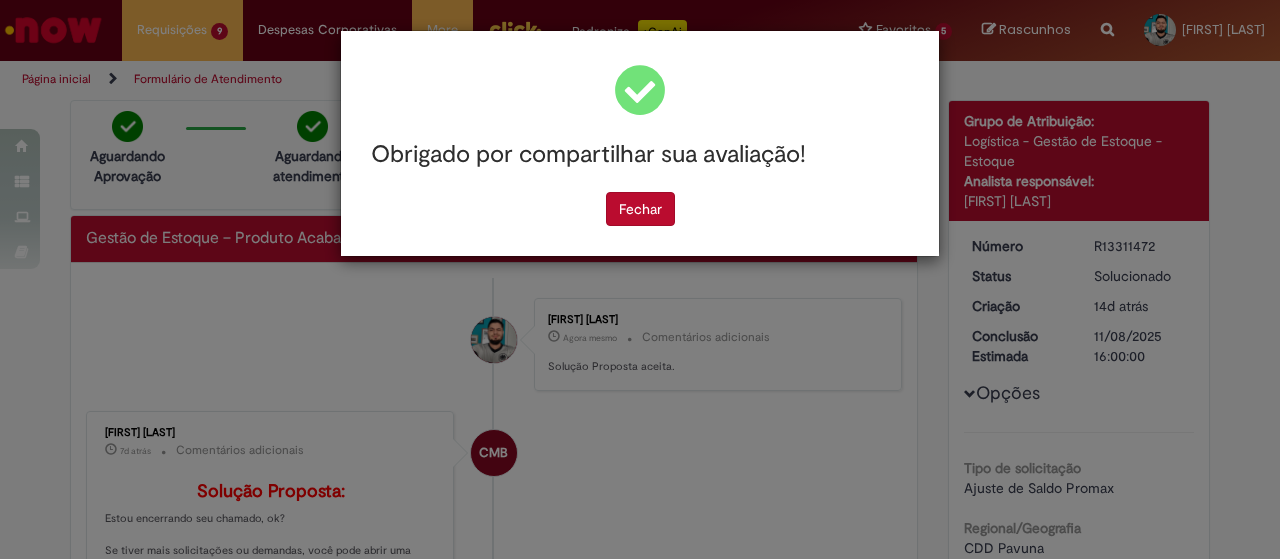 scroll, scrollTop: 0, scrollLeft: 0, axis: both 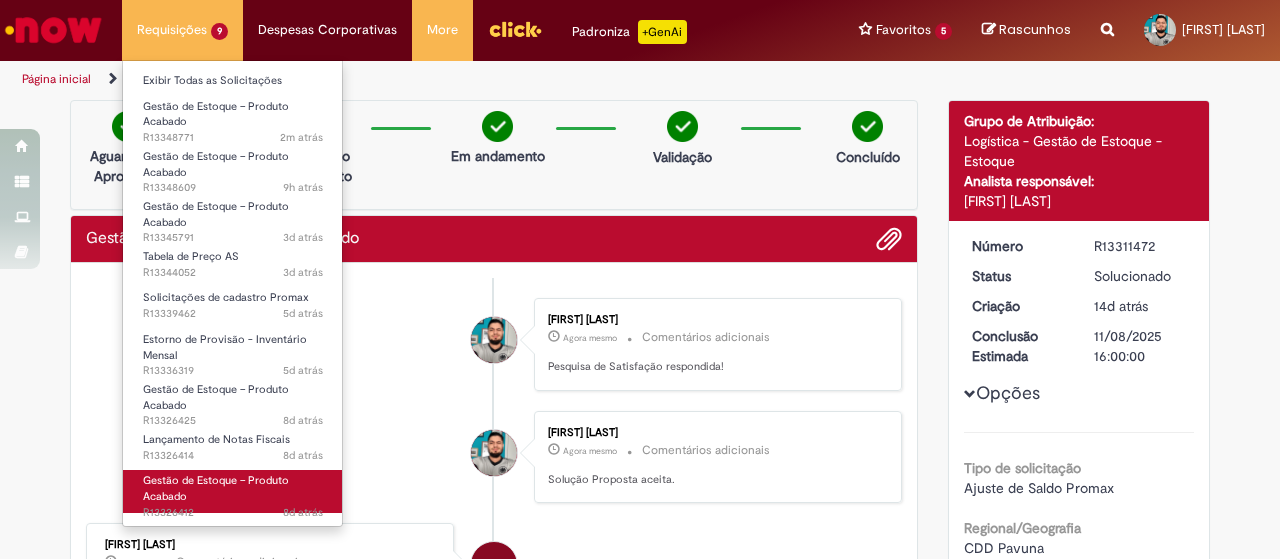 click on "Gestão de Estoque – Produto Acabado" at bounding box center [216, 488] 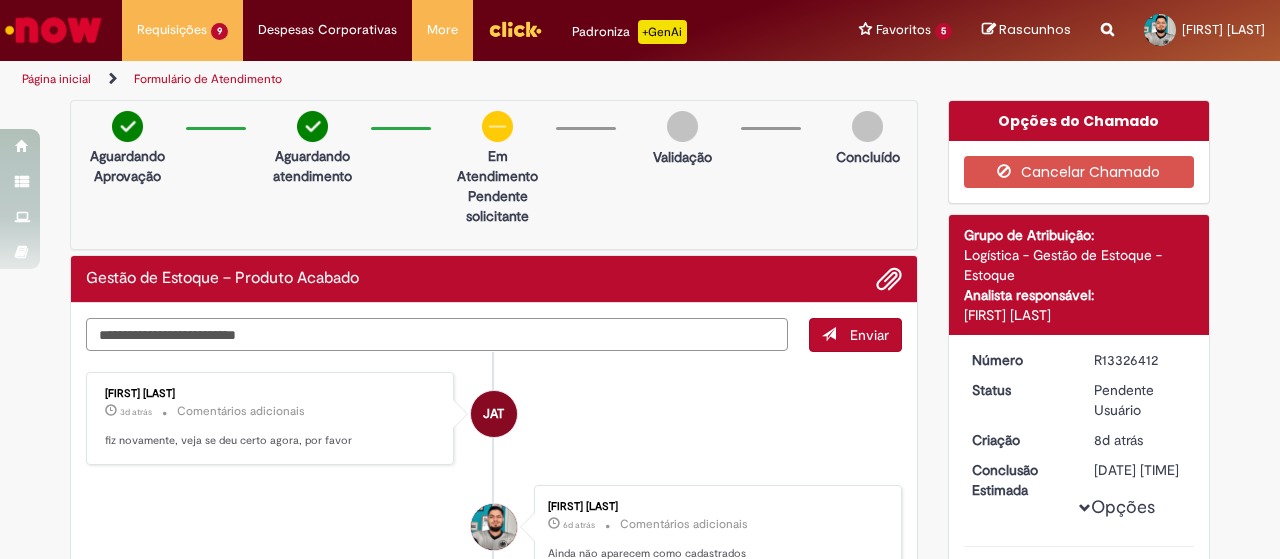 click at bounding box center (437, 334) 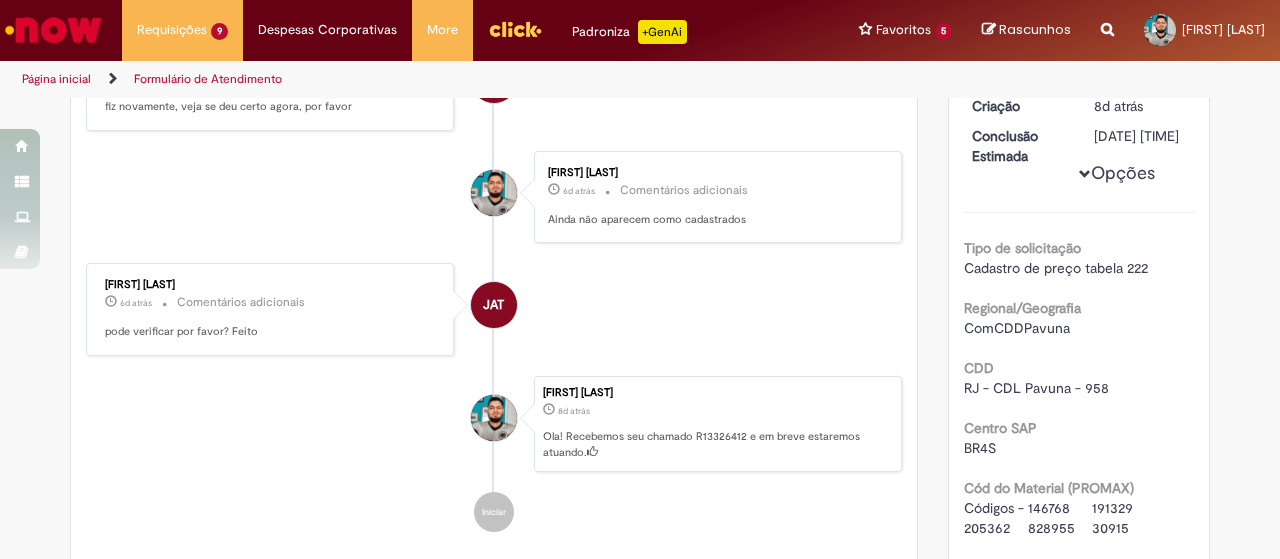 scroll, scrollTop: 434, scrollLeft: 0, axis: vertical 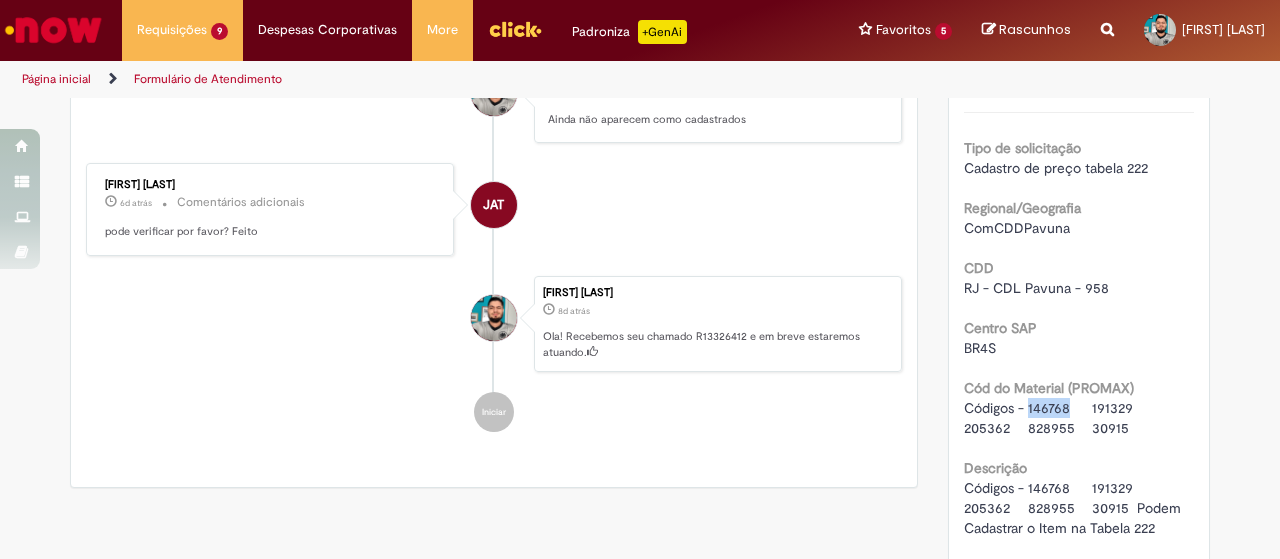 drag, startPoint x: 1060, startPoint y: 424, endPoint x: 1022, endPoint y: 425, distance: 38.013157 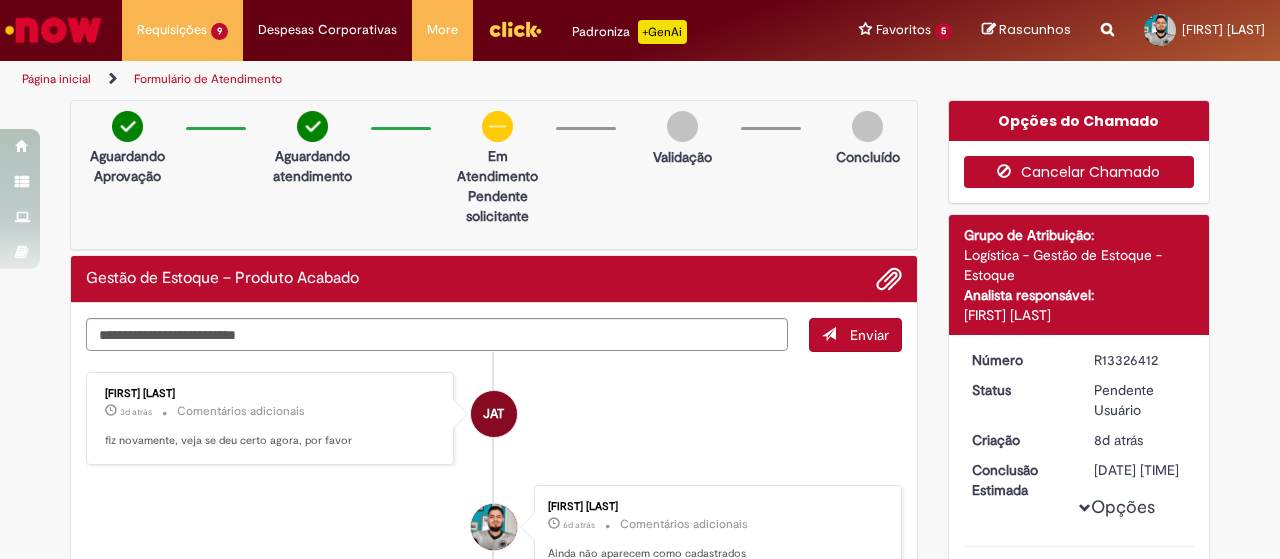 click on "Cancelar Chamado" at bounding box center (1079, 172) 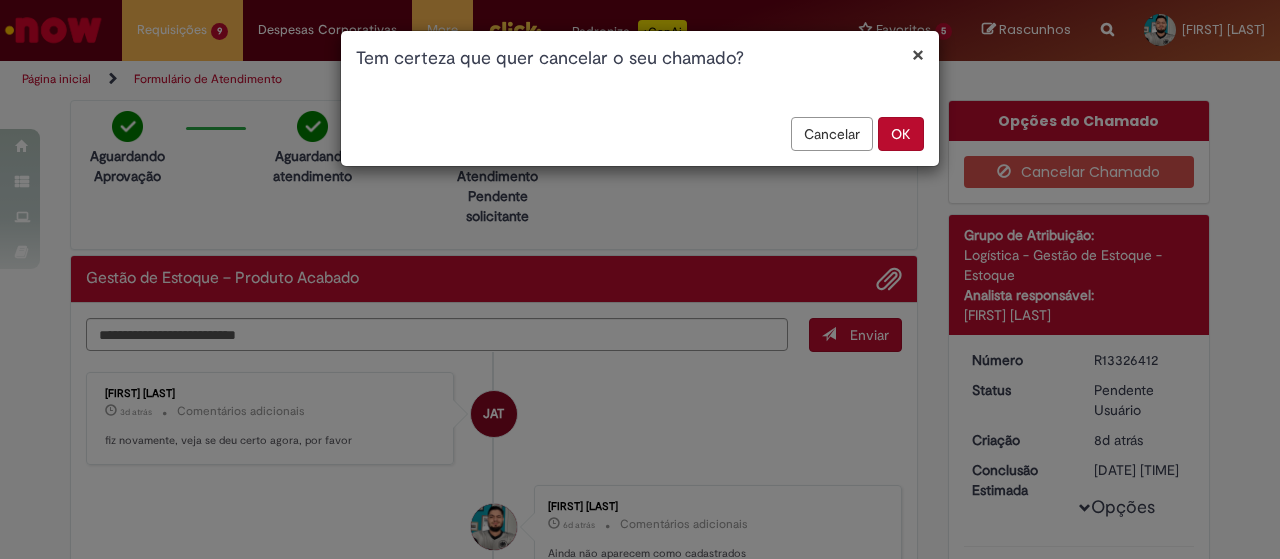 click on "OK" at bounding box center (901, 134) 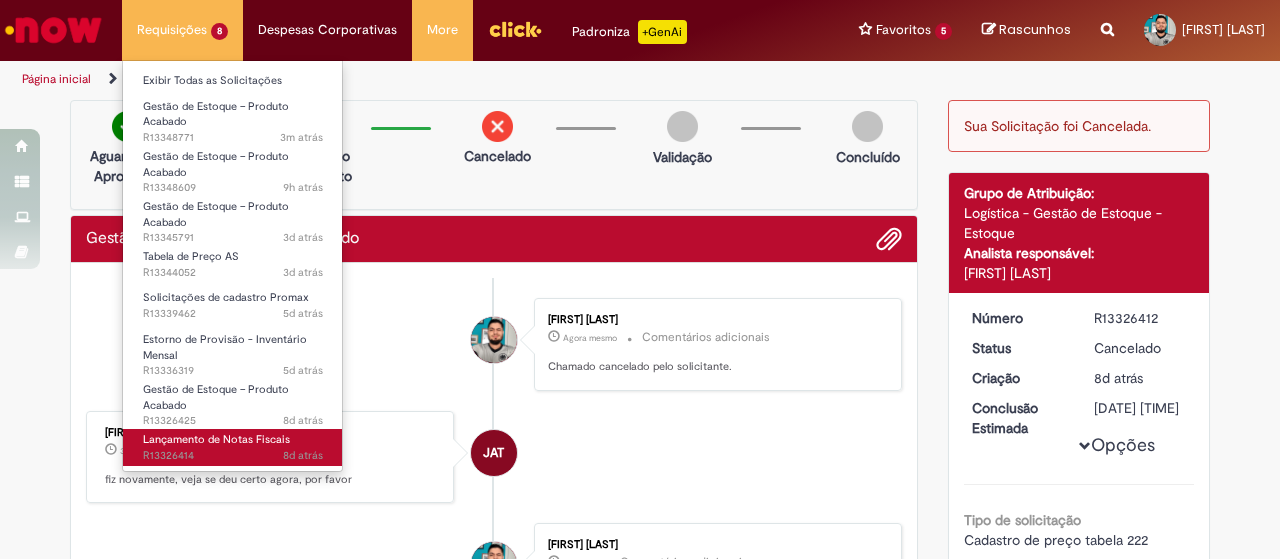 click on "8d atrás 8 dias atrás  R13326414" at bounding box center (233, 456) 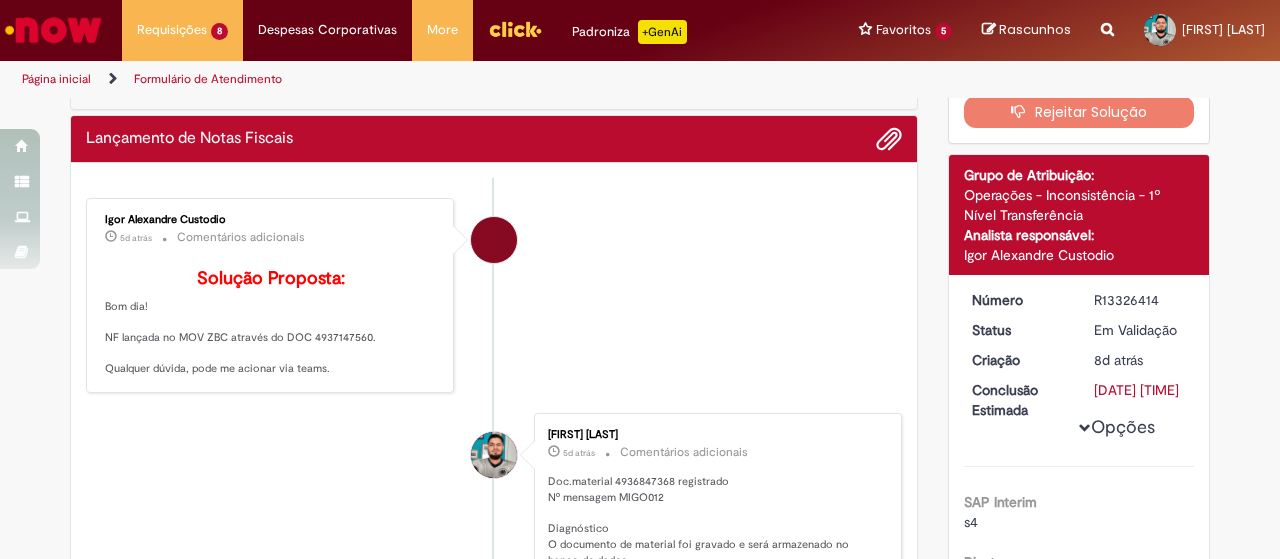 scroll, scrollTop: 0, scrollLeft: 0, axis: both 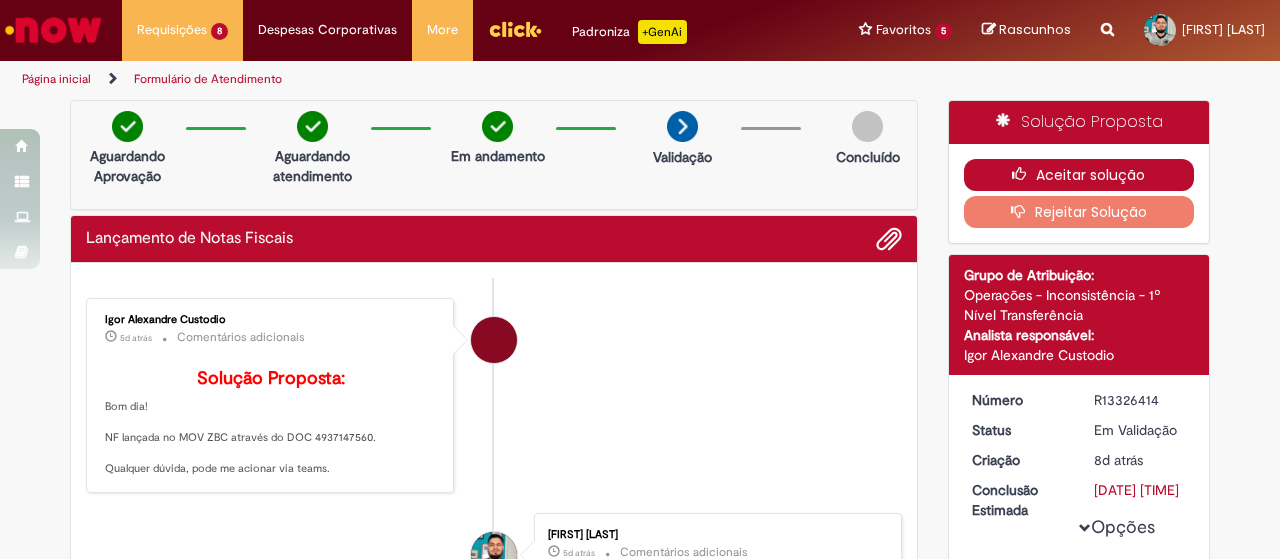 click on "Aceitar solução" at bounding box center (1079, 175) 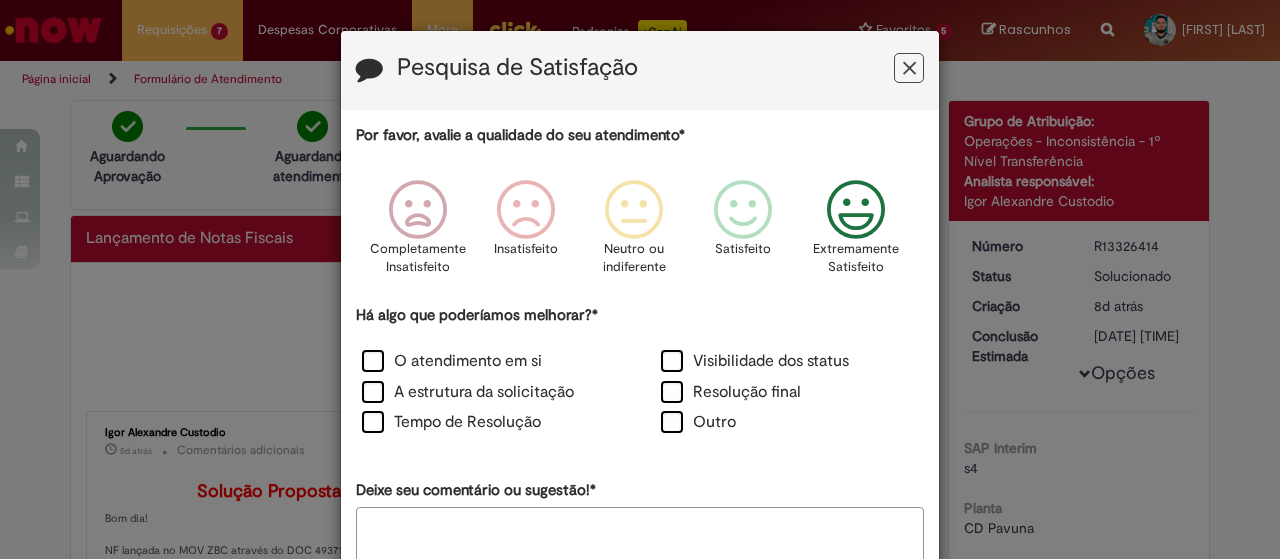 click at bounding box center (856, 210) 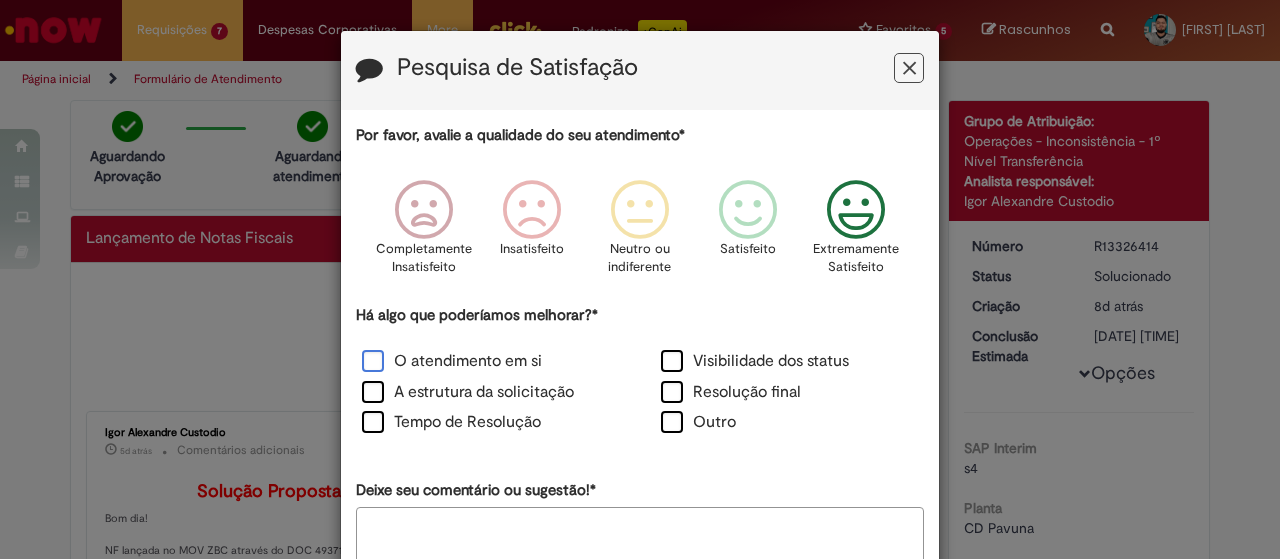 click on "O atendimento em si" at bounding box center [452, 361] 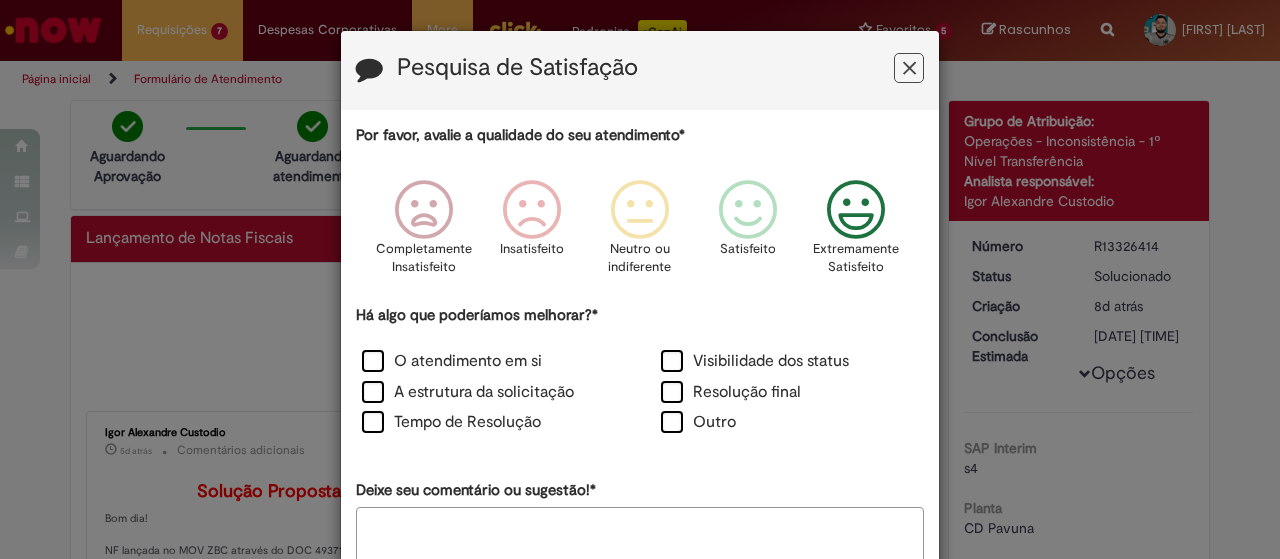 scroll, scrollTop: 118, scrollLeft: 0, axis: vertical 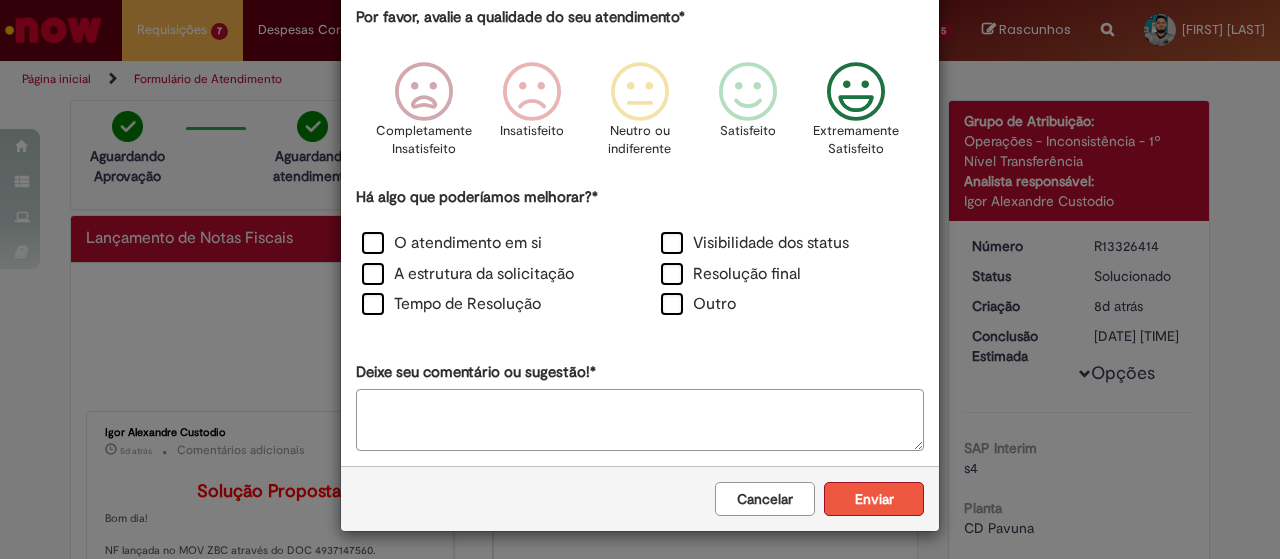 click on "Enviar" at bounding box center [874, 499] 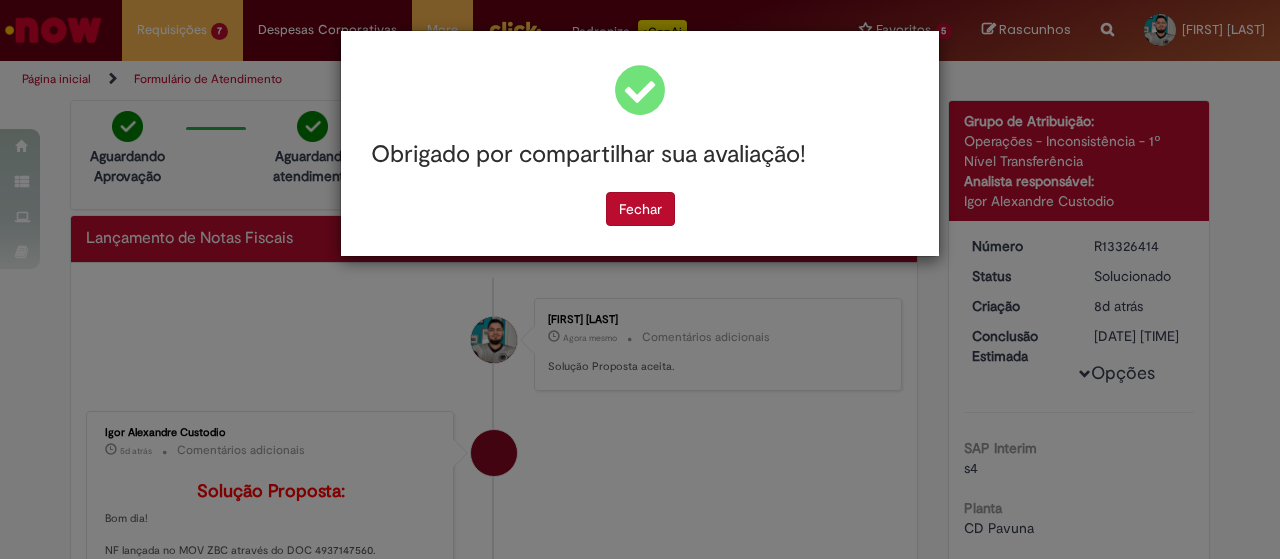 scroll, scrollTop: 0, scrollLeft: 0, axis: both 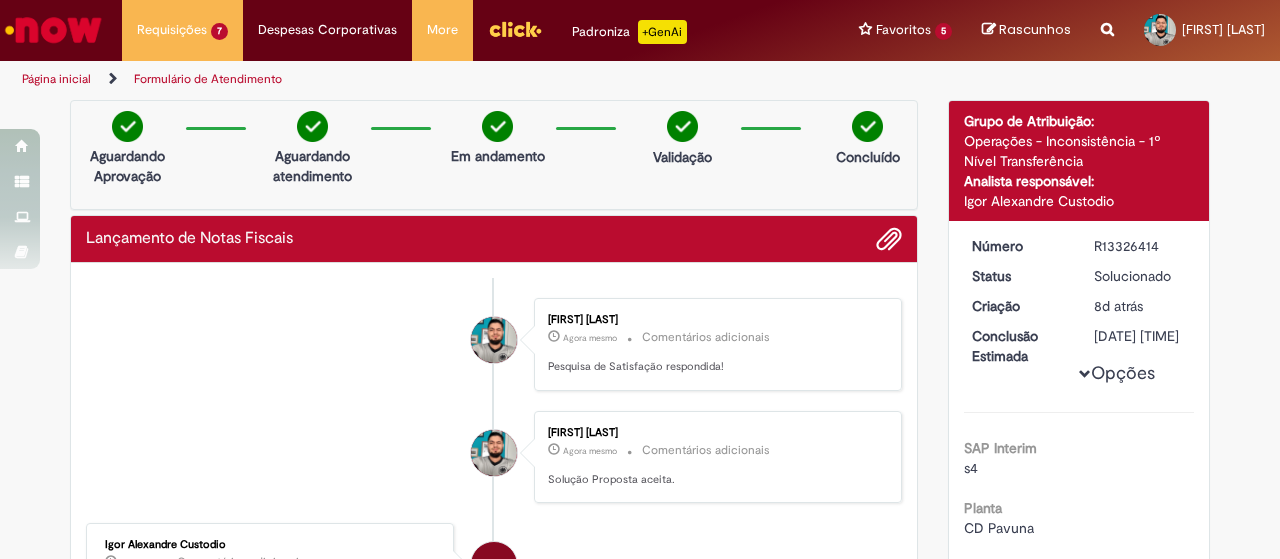 click on "Aguardando Aprovação
Aguardando atendimento
Em andamento
Validação
Concluído" at bounding box center (494, 155) 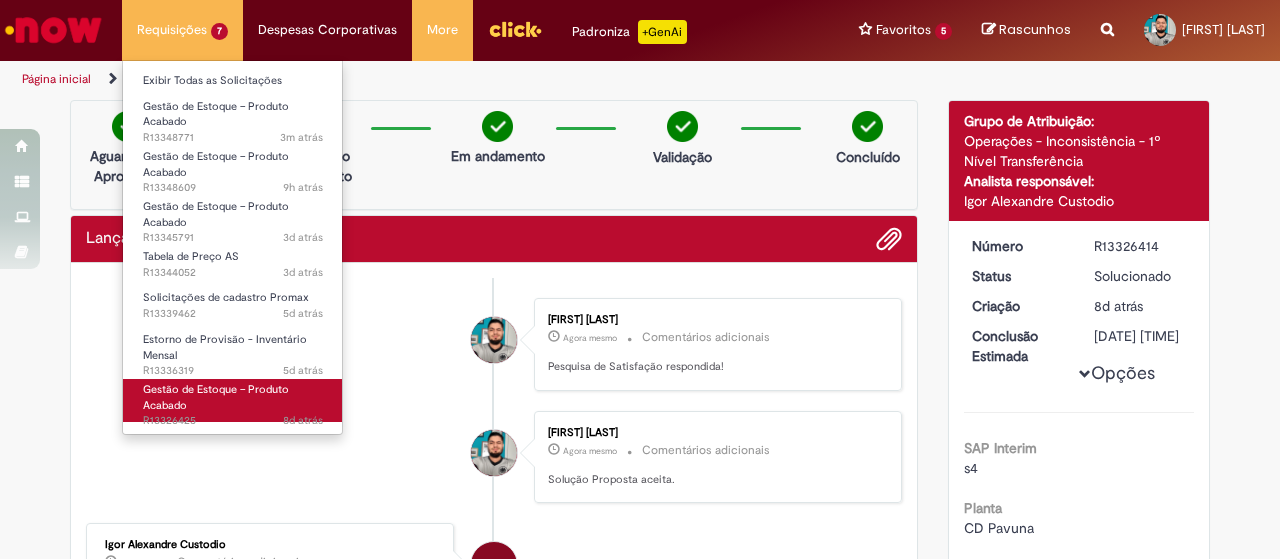 click on "Gestão de Estoque – Produto Acabado" at bounding box center [216, 397] 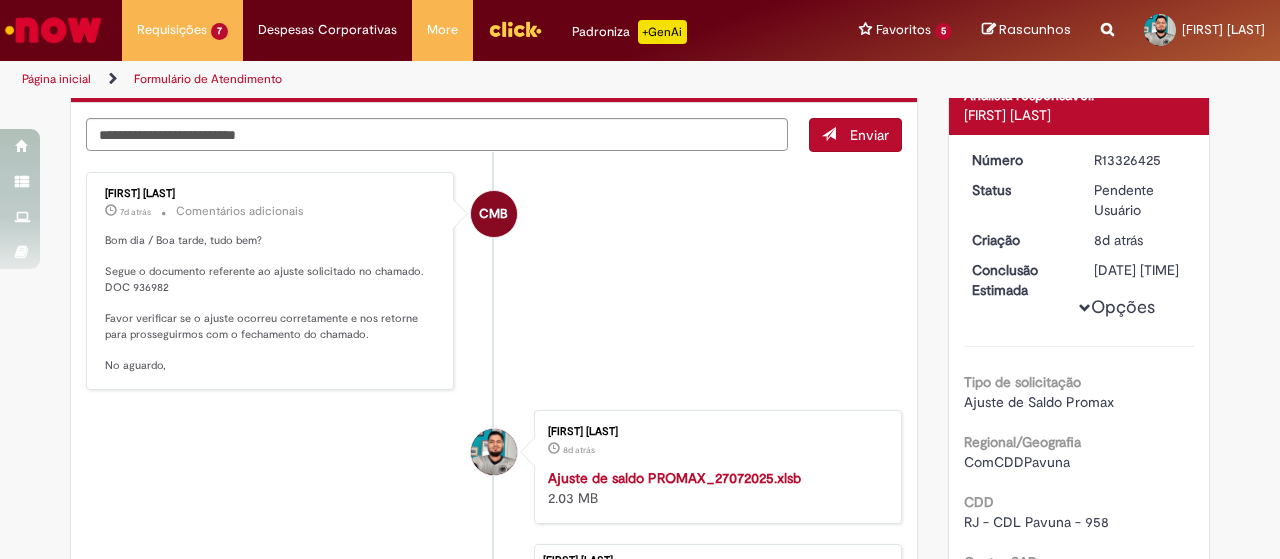 scroll, scrollTop: 0, scrollLeft: 0, axis: both 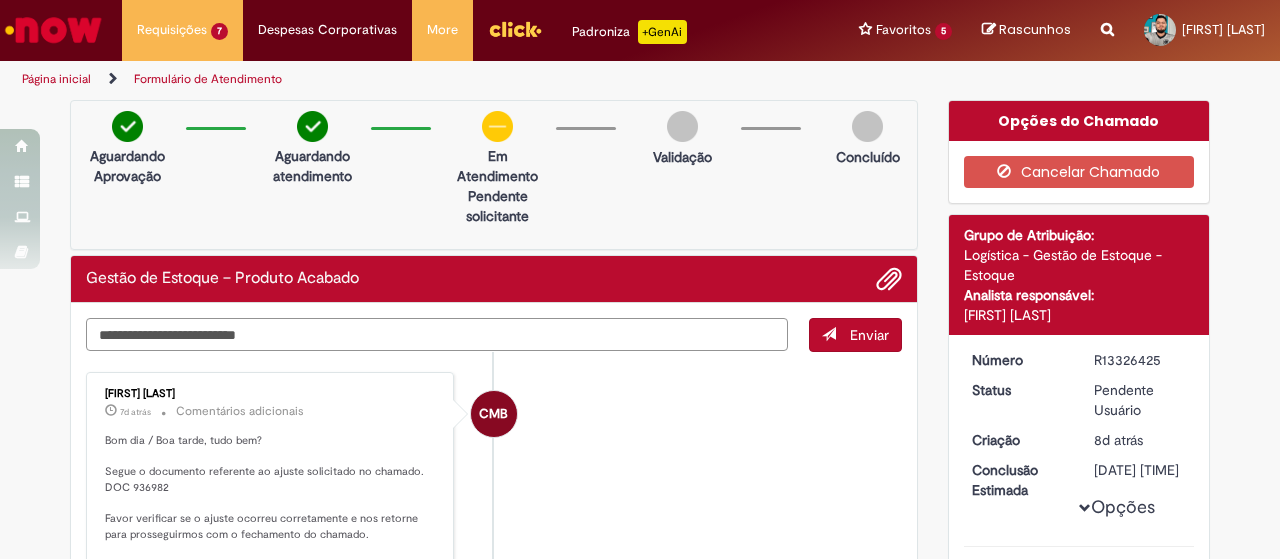 click at bounding box center [437, 334] 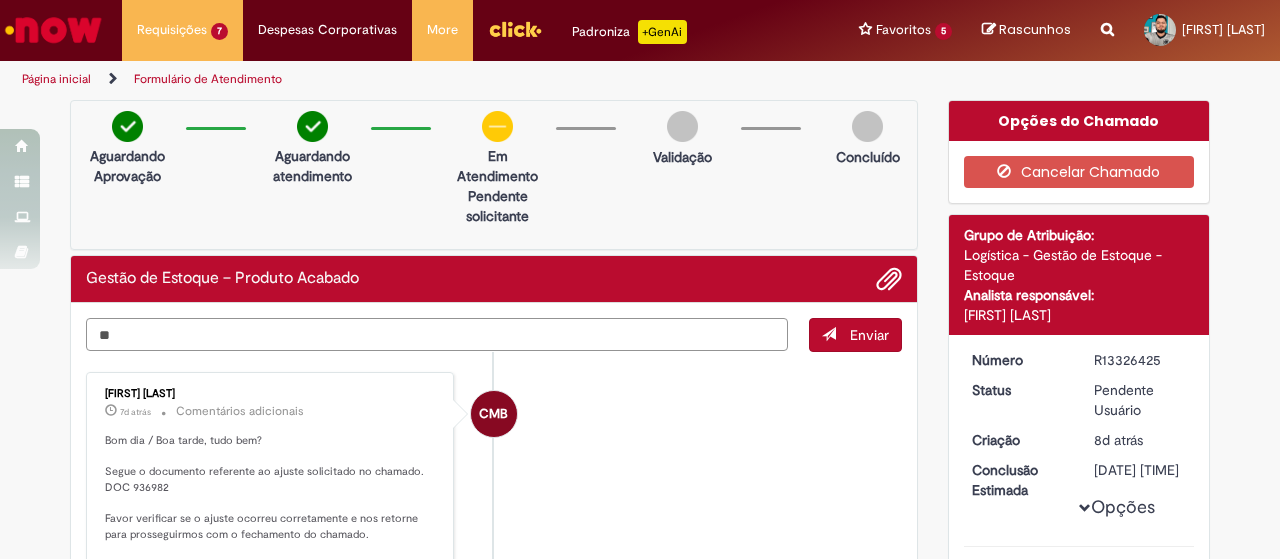 type on "*" 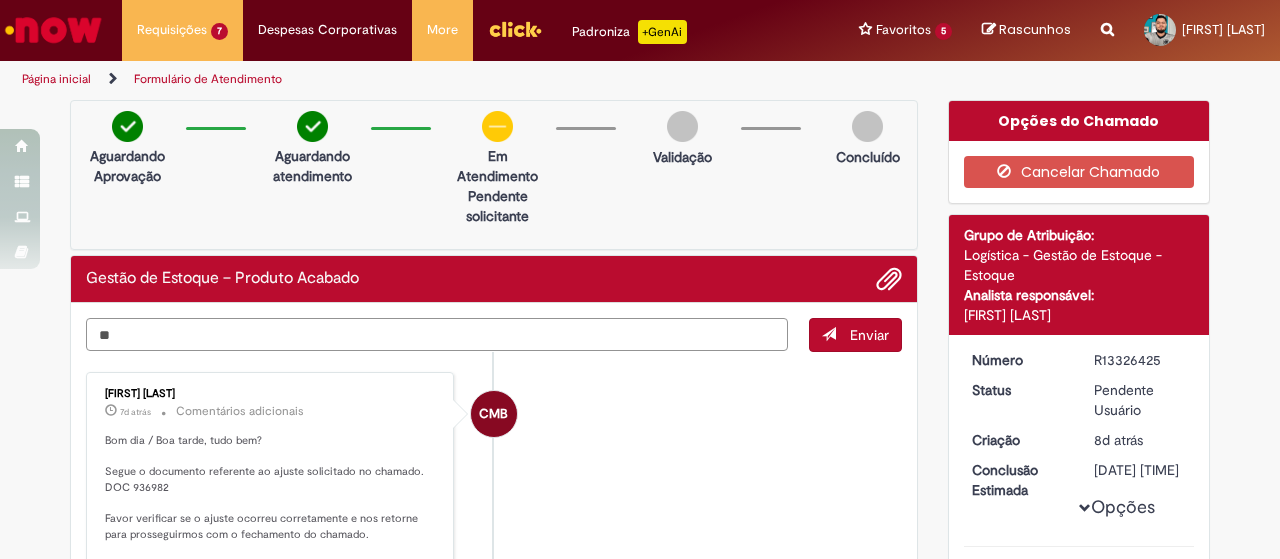 type on "*" 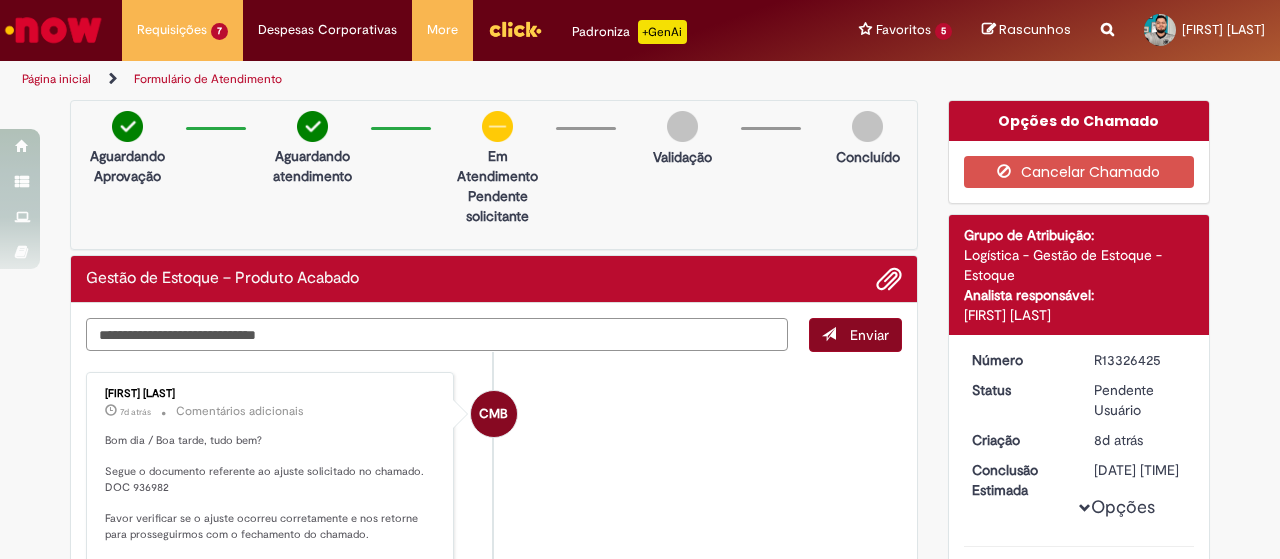 type on "**********" 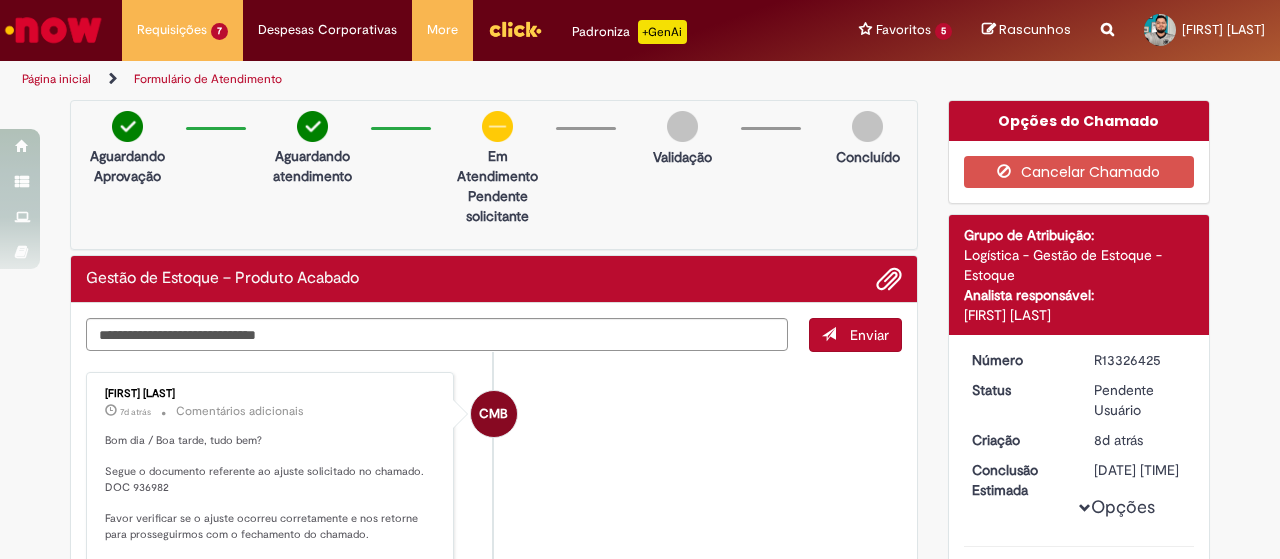 click on "Enviar" at bounding box center (869, 335) 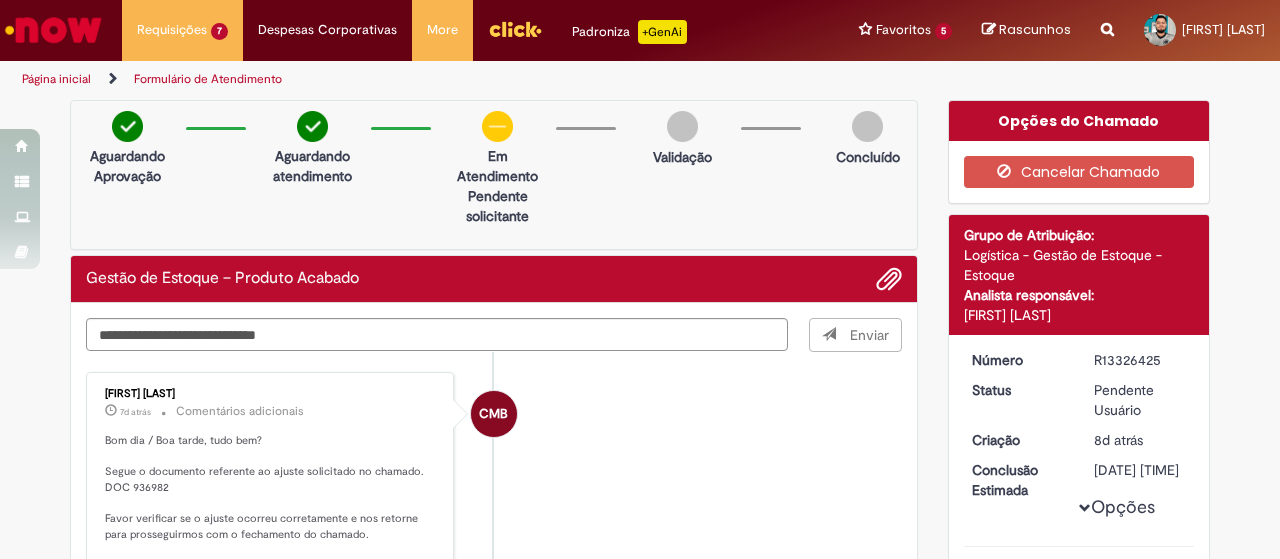type 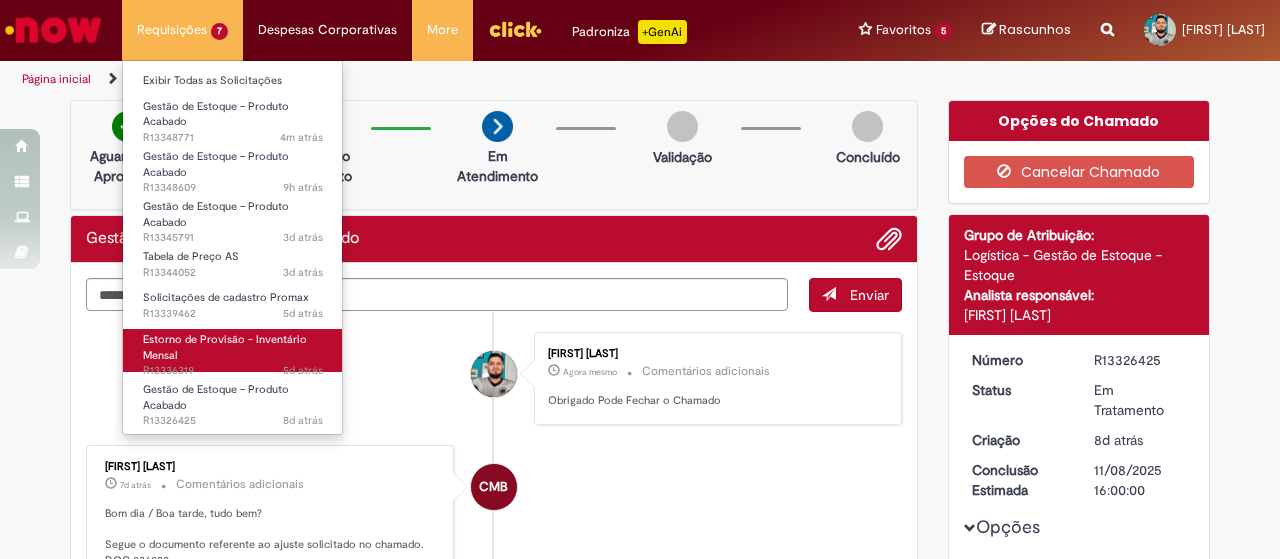 click on "Estorno de Provisão - Inventário Mensal" at bounding box center (225, 347) 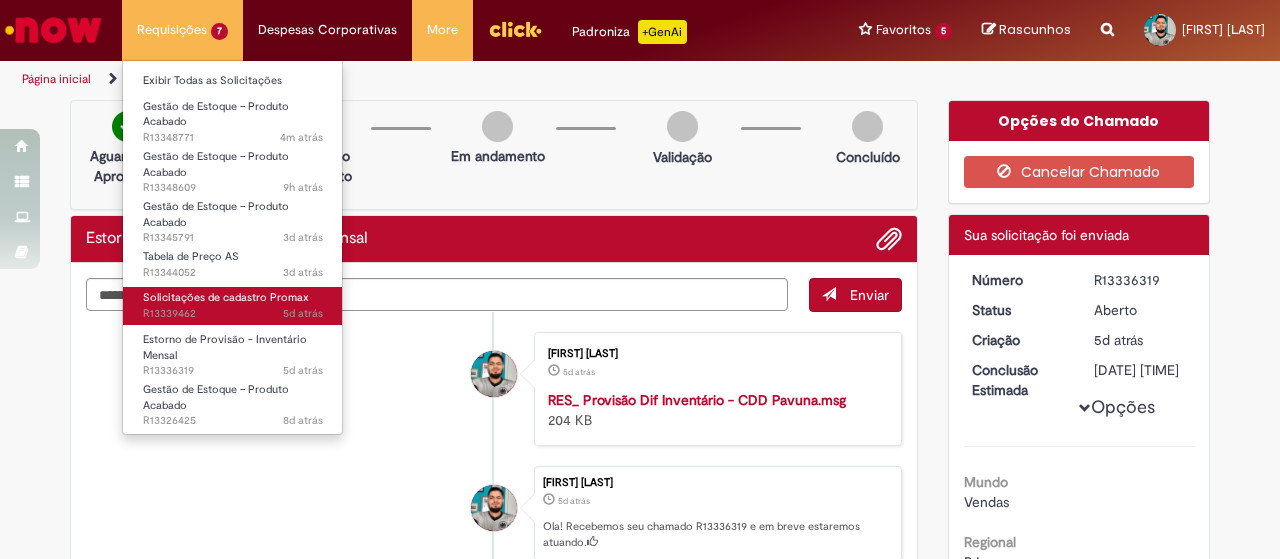 click on "5d atrás 5 dias atrás  R13339462" at bounding box center (233, 314) 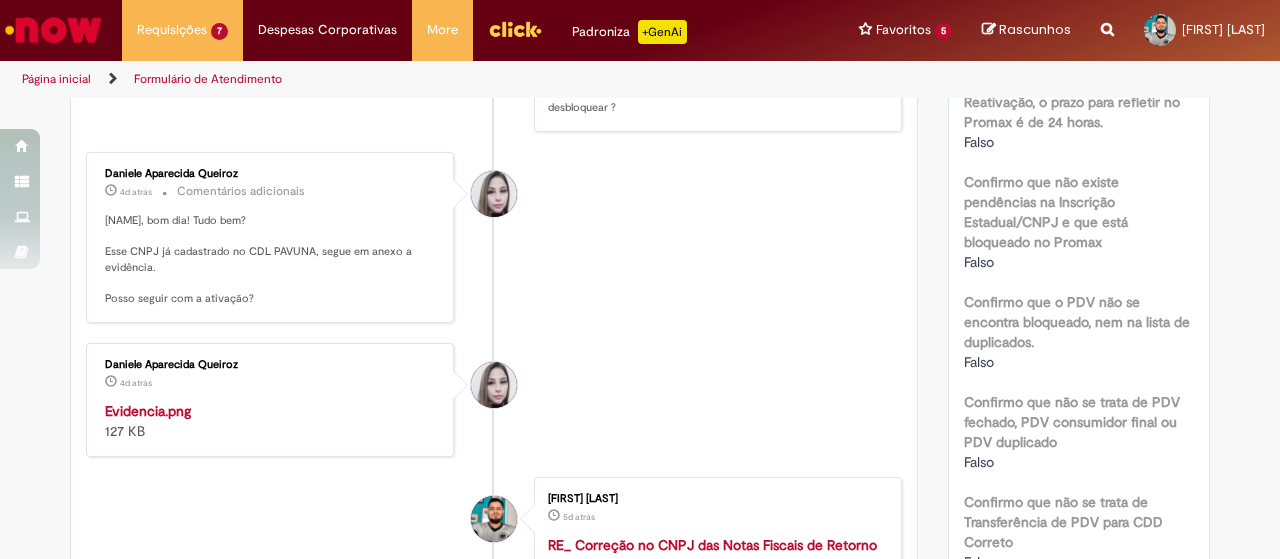 scroll, scrollTop: 700, scrollLeft: 0, axis: vertical 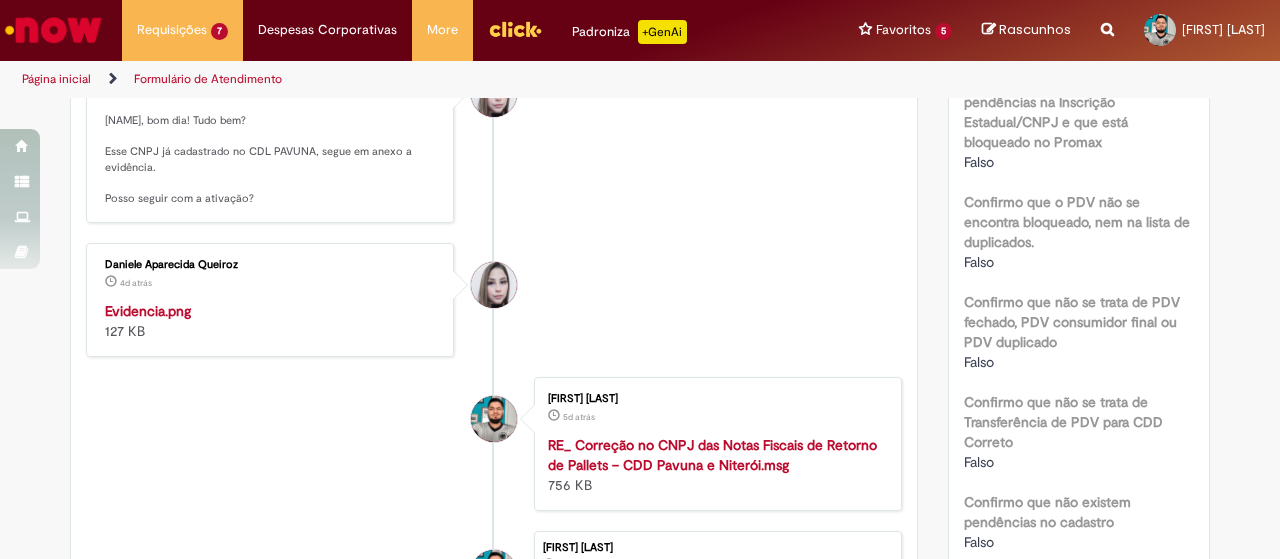 click at bounding box center [271, 301] 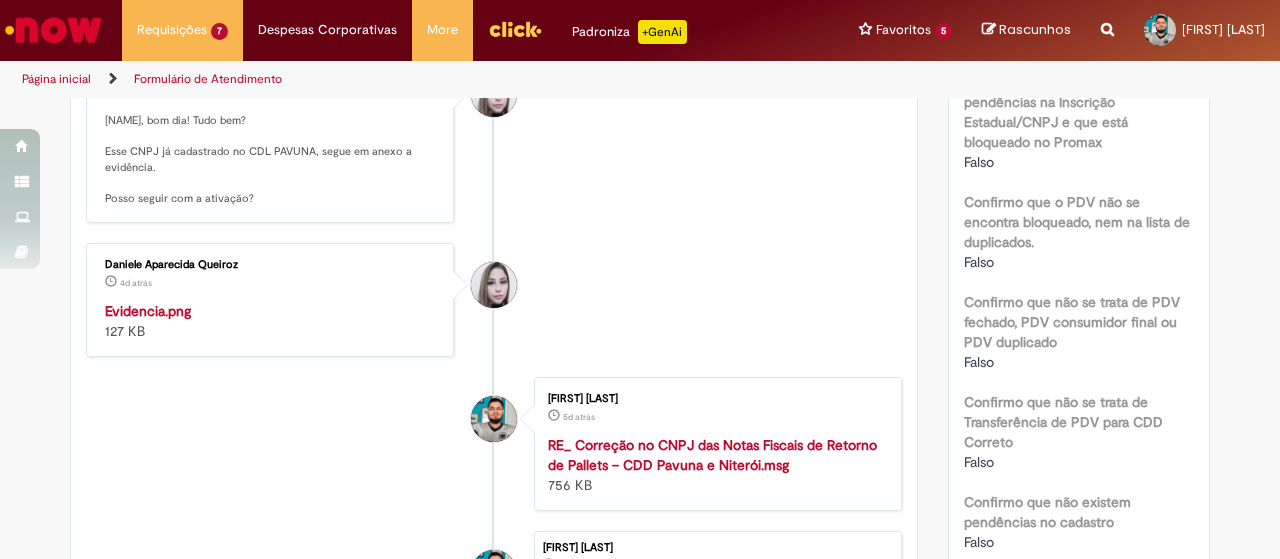 drag, startPoint x: 1111, startPoint y: 3, endPoint x: 746, endPoint y: 190, distance: 410.11462 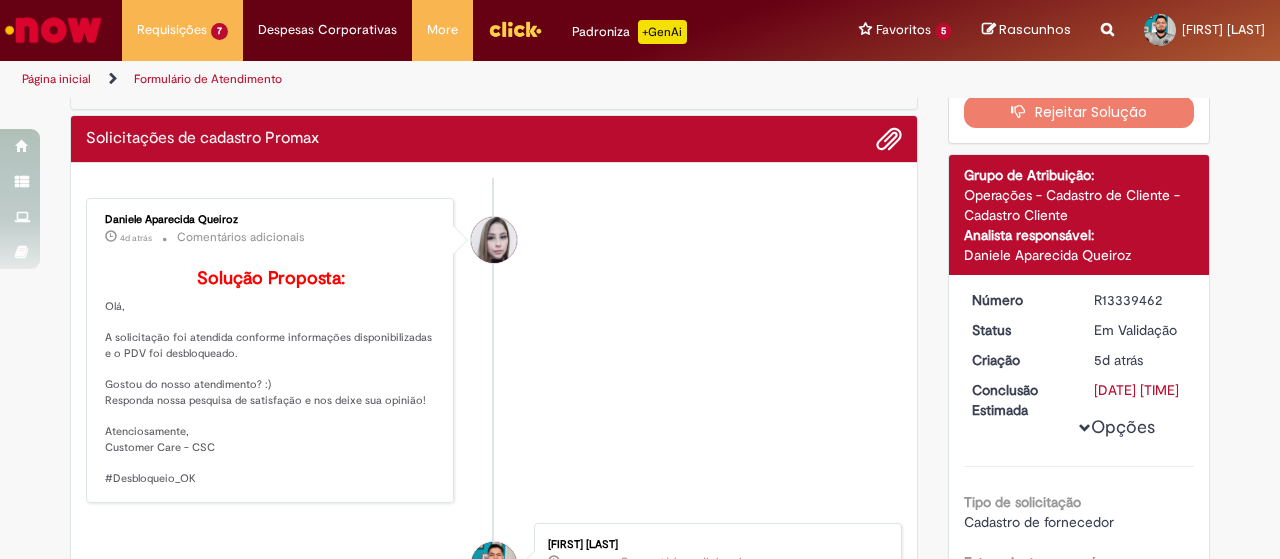 scroll, scrollTop: 0, scrollLeft: 0, axis: both 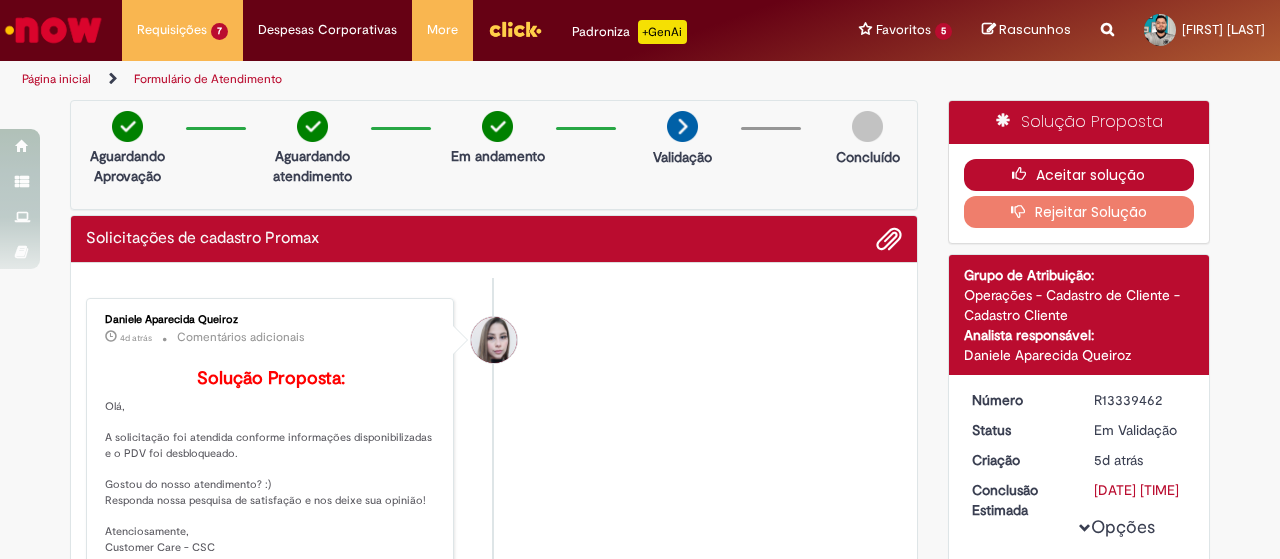click on "Aceitar solução" at bounding box center (1079, 175) 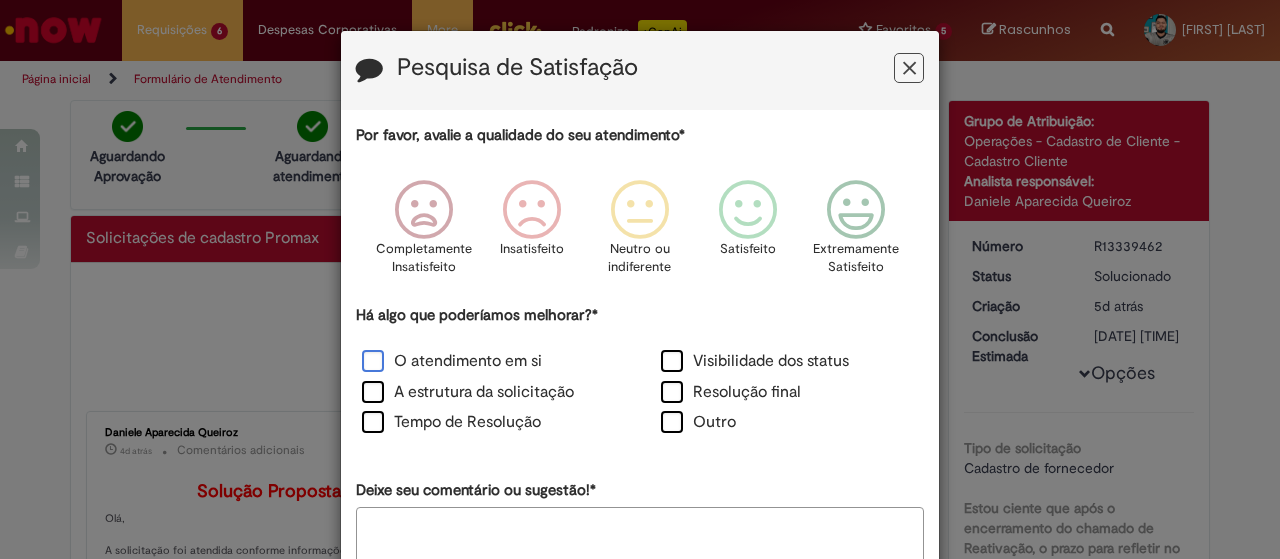 click on "O atendimento em si" at bounding box center (452, 361) 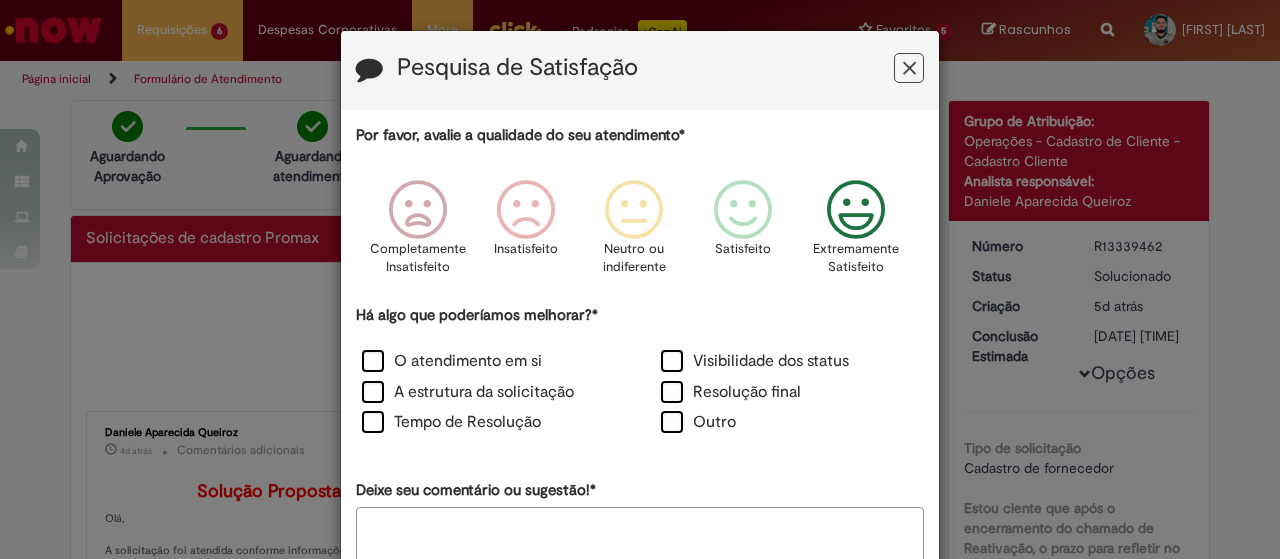 click at bounding box center [856, 210] 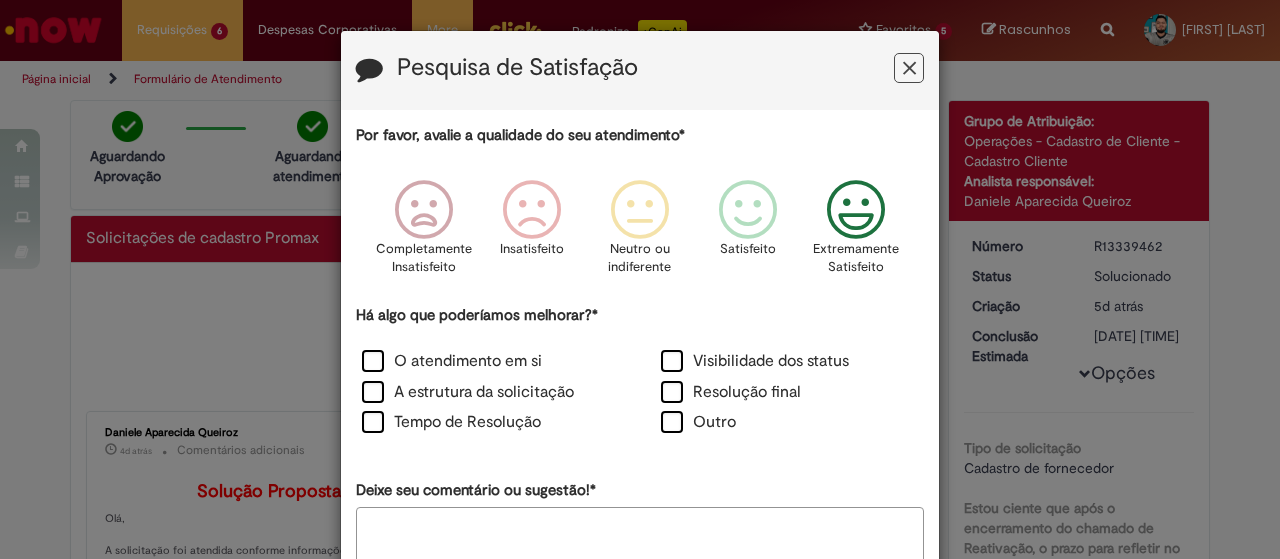 click at bounding box center [909, 68] 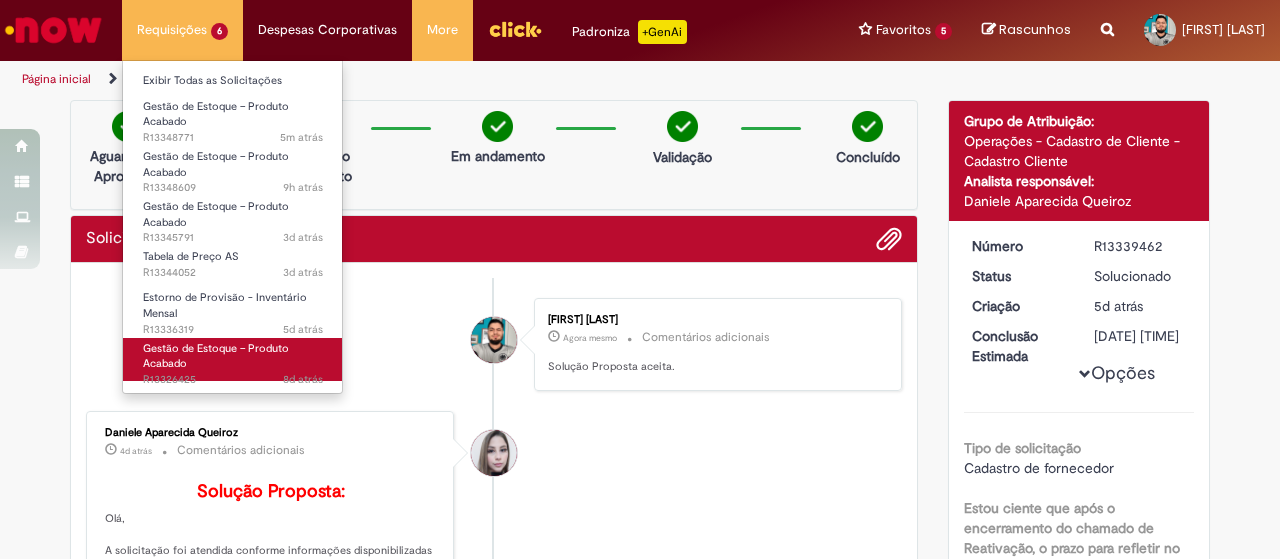 click on "Gestão de Estoque – Produto Acabado
8d atrás 8 dias atrás  R[NUMBER]" at bounding box center [233, 359] 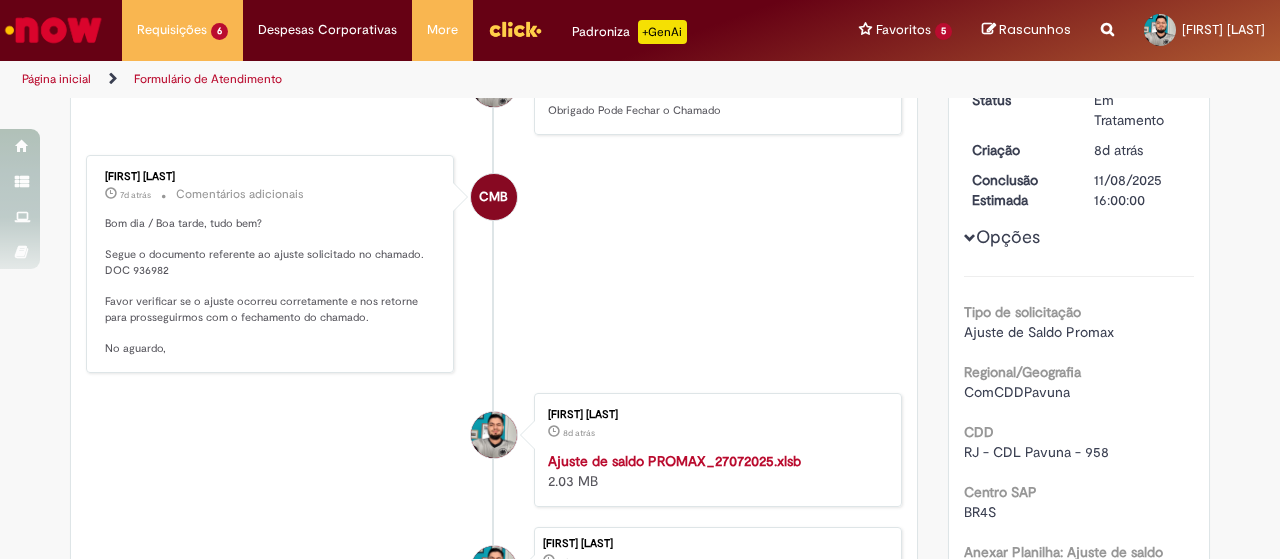 scroll, scrollTop: 90, scrollLeft: 0, axis: vertical 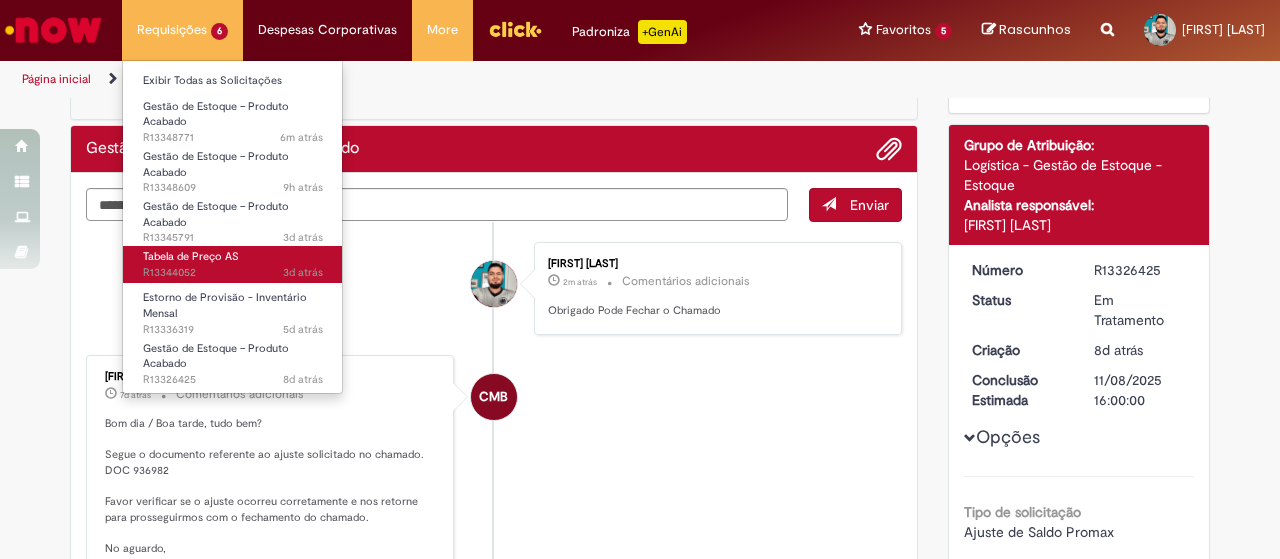 click on "Tabela de Preço AS" at bounding box center [191, 256] 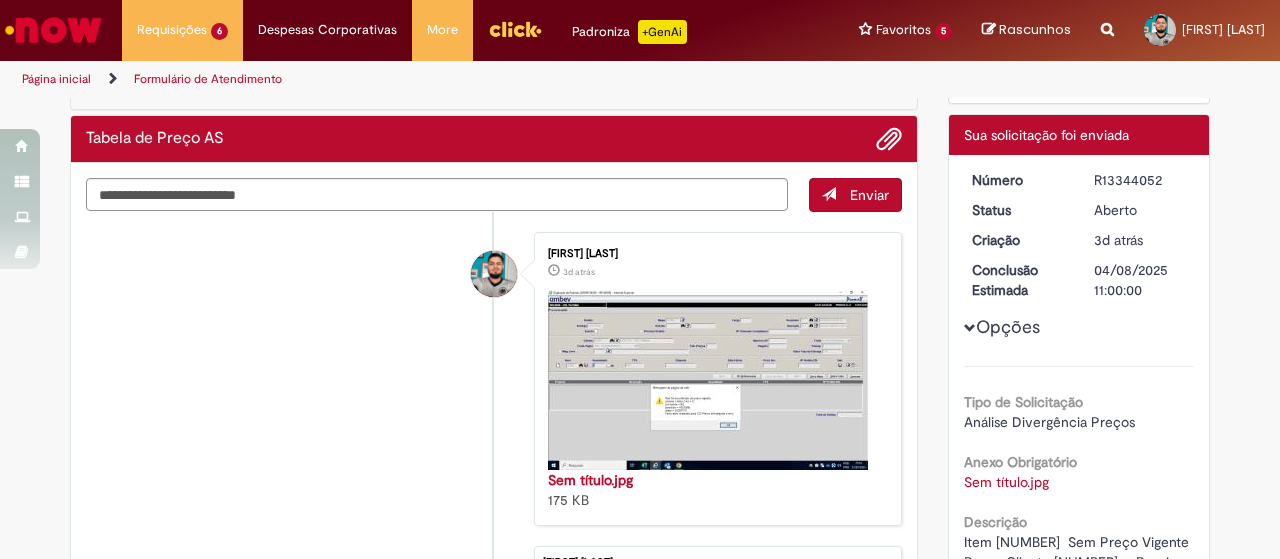 scroll, scrollTop: 0, scrollLeft: 0, axis: both 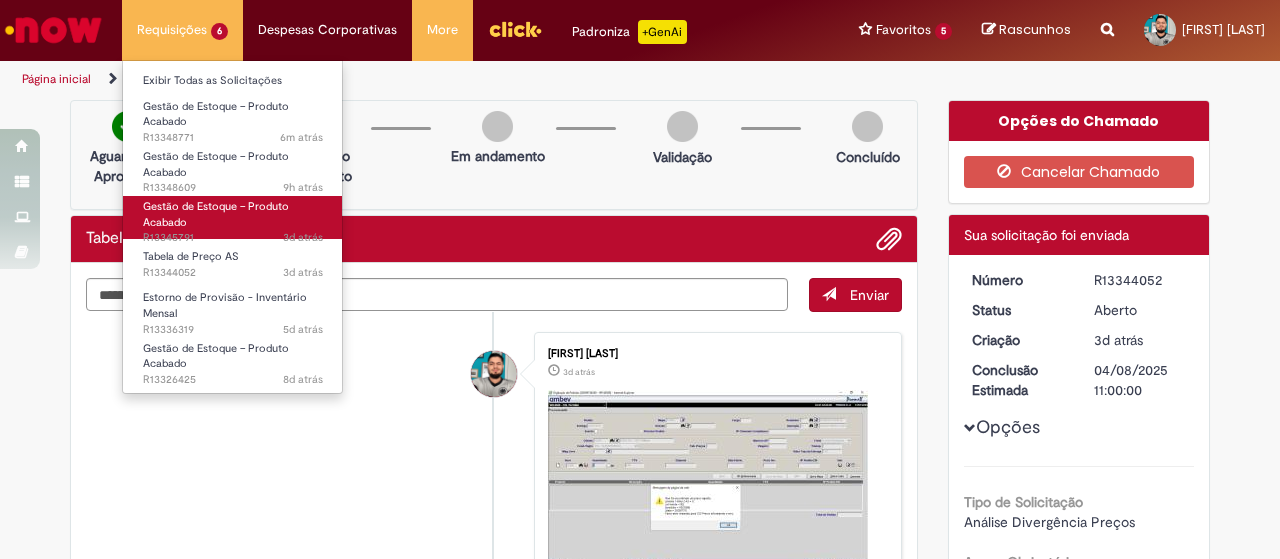 click on "Gestão de Estoque – Produto Acabado
3d atrás 3 dias atrás  R13345791" at bounding box center (233, 217) 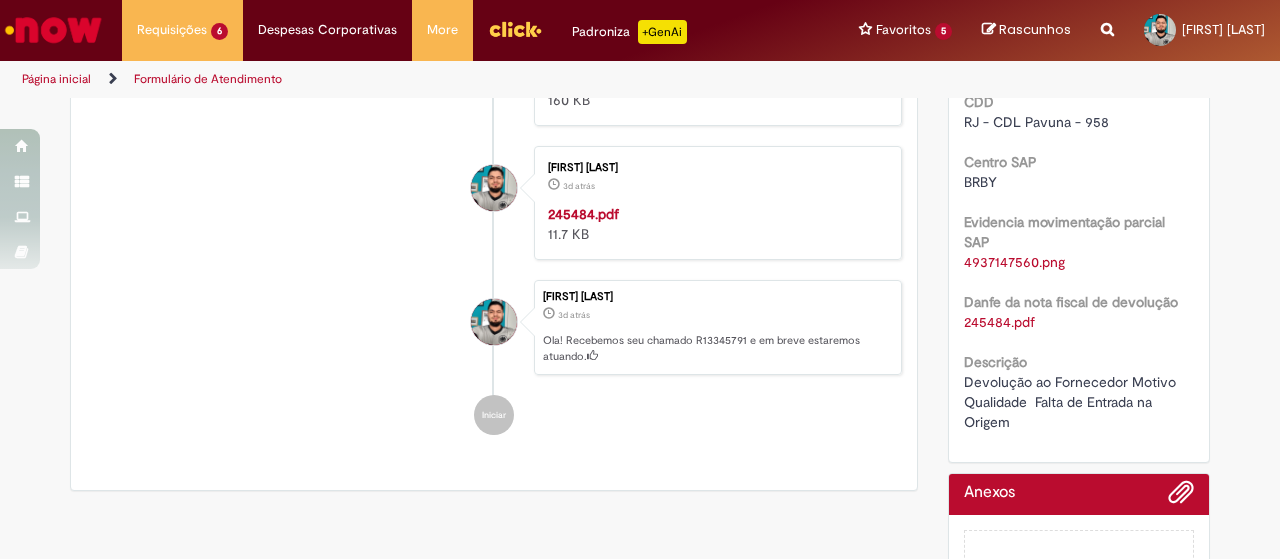 scroll, scrollTop: 100, scrollLeft: 0, axis: vertical 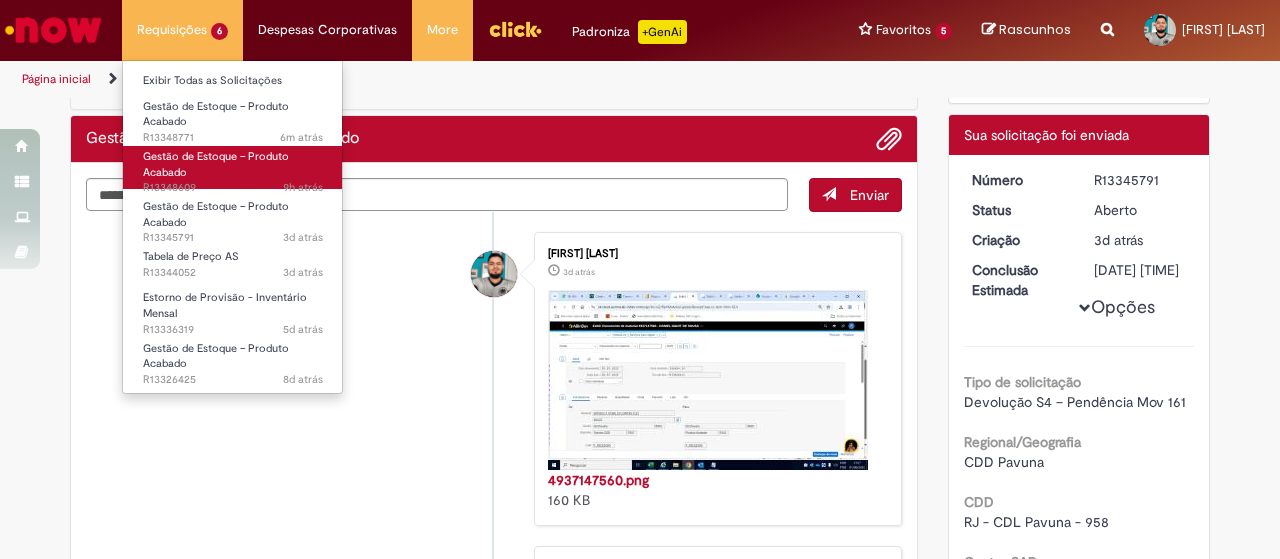 click on "Gestão de Estoque – Produto Acabado" at bounding box center (216, 164) 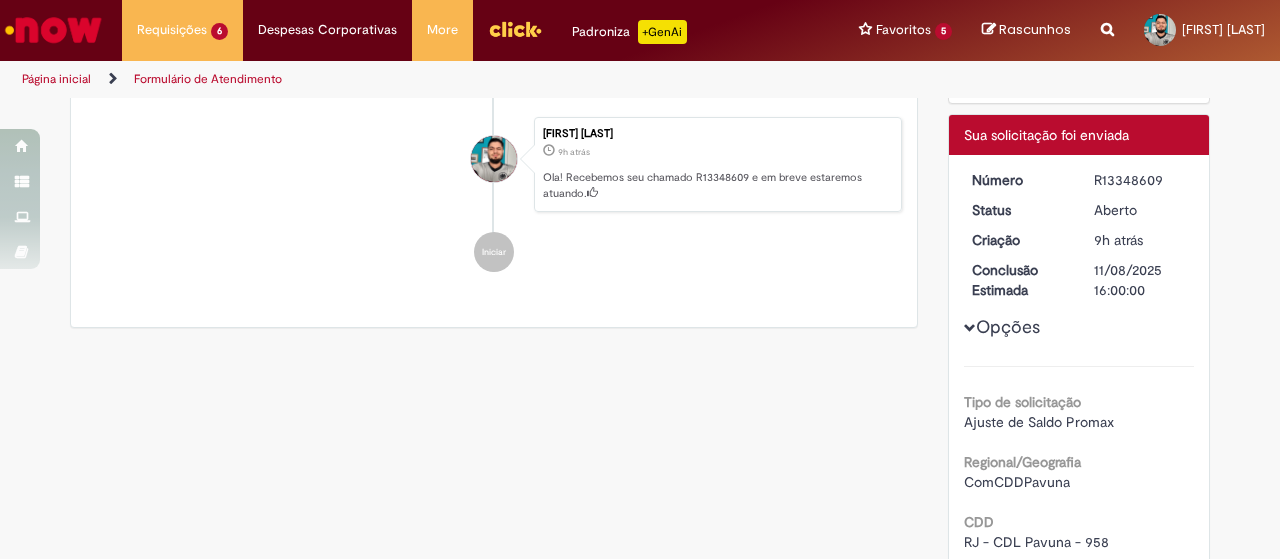 scroll, scrollTop: 0, scrollLeft: 0, axis: both 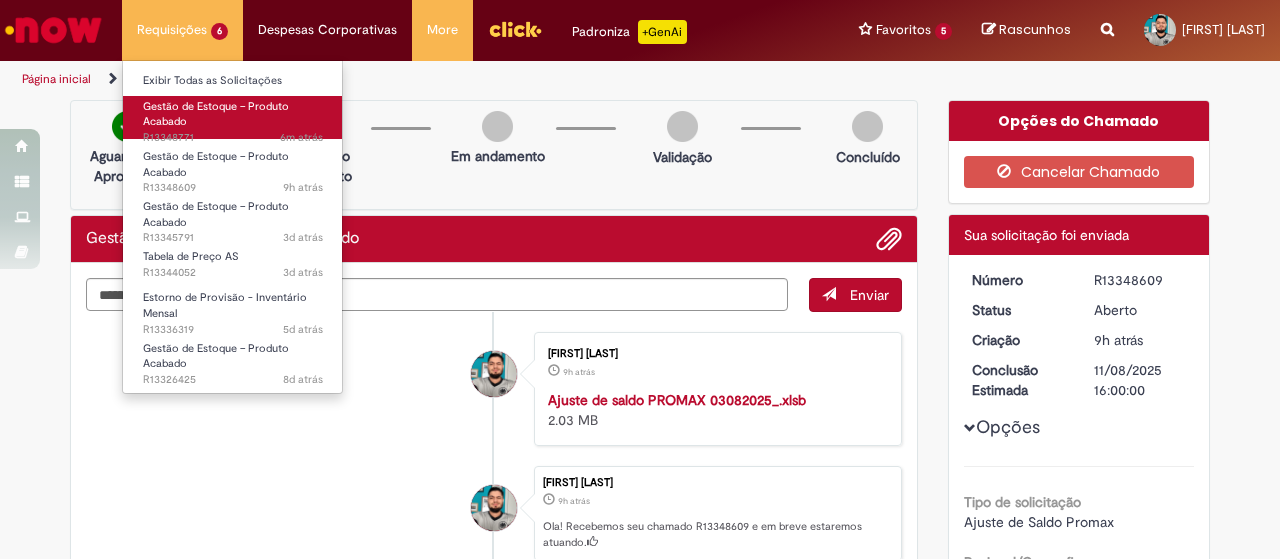 click on "Gestão de Estoque – Produto Acabado
6m atrás 6 minutos atrás  R13348771" at bounding box center [233, 117] 